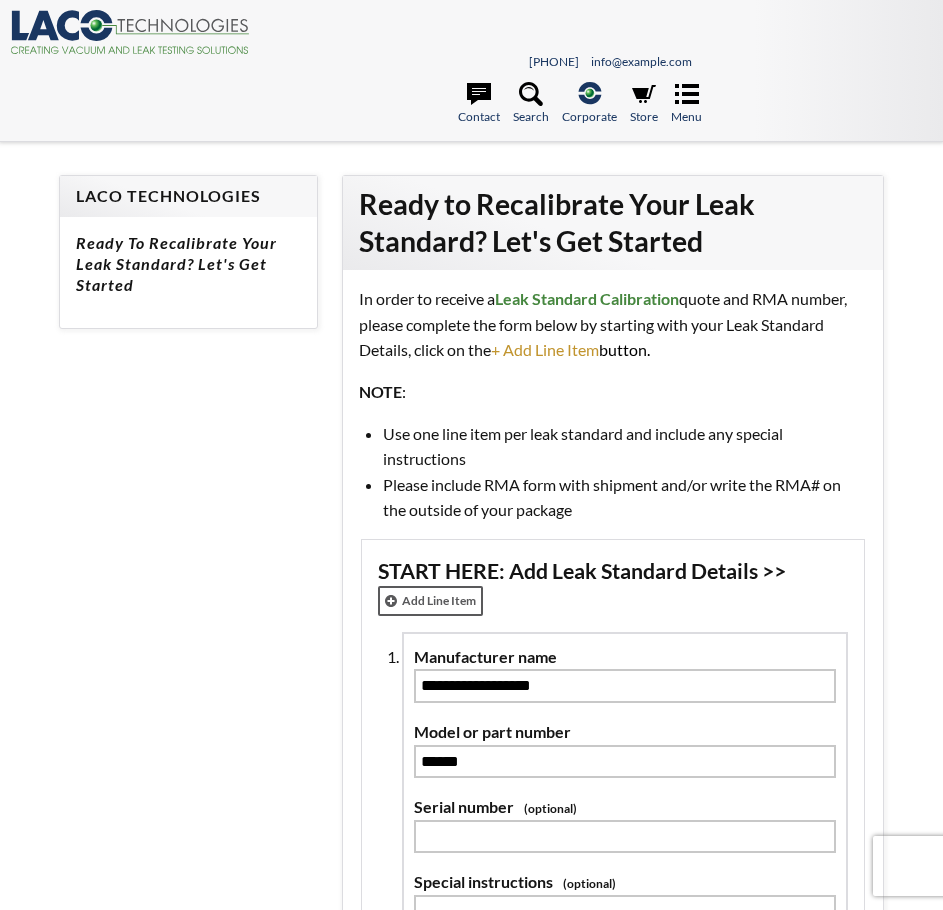 scroll, scrollTop: 300, scrollLeft: 0, axis: vertical 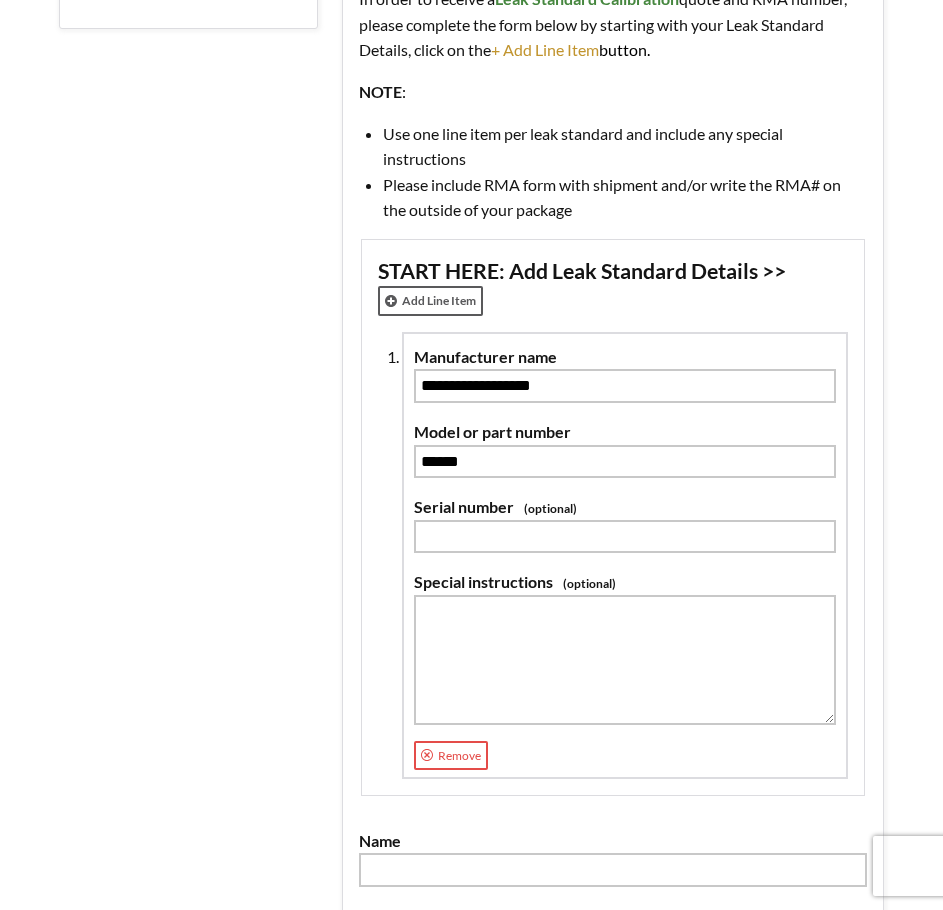 click on "**********" at bounding box center [471, 835] 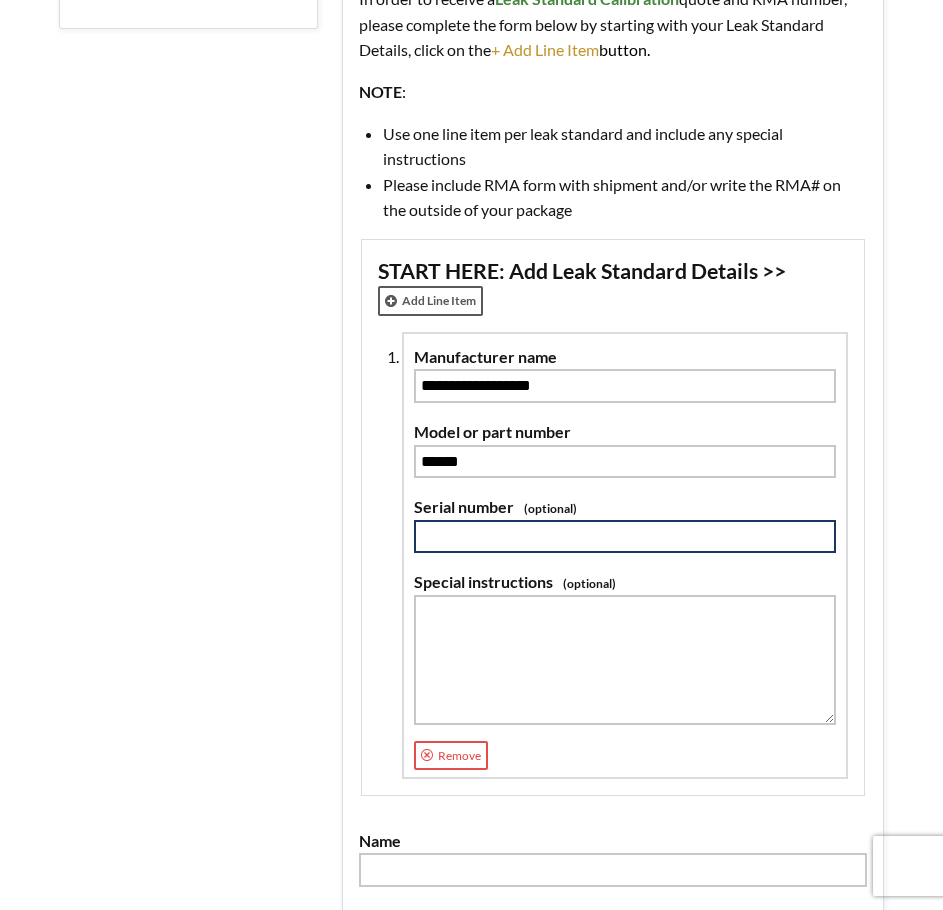 click at bounding box center [625, 537] 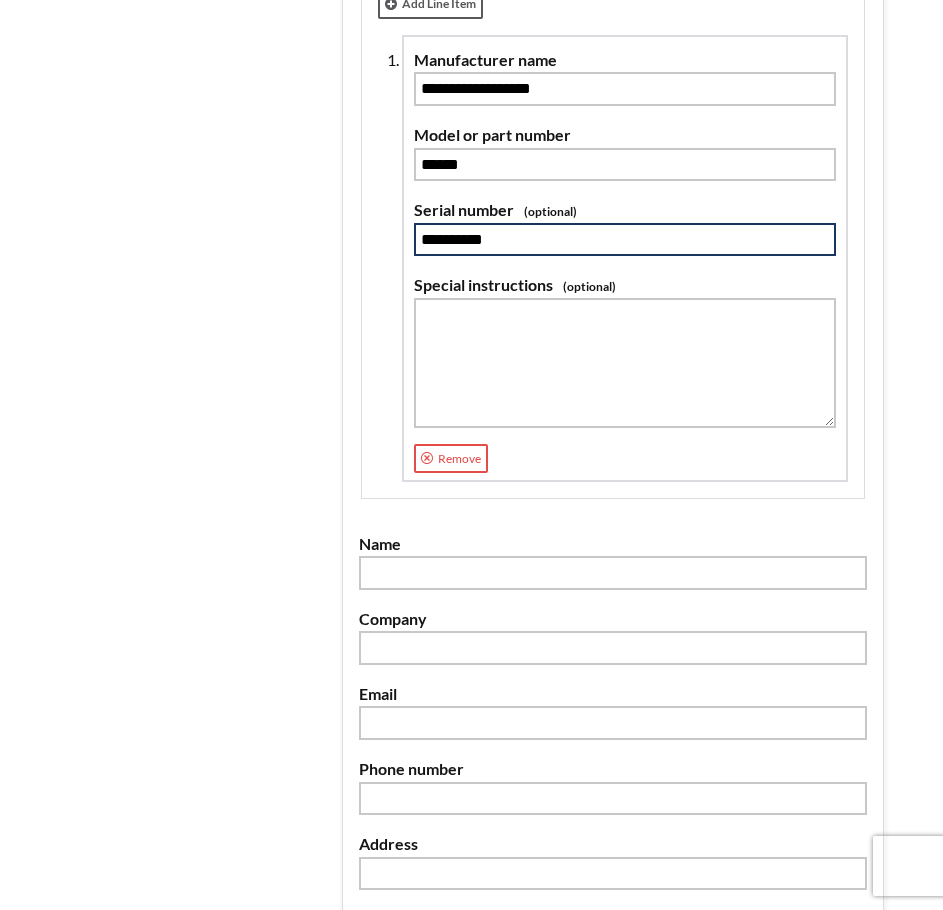 scroll, scrollTop: 600, scrollLeft: 0, axis: vertical 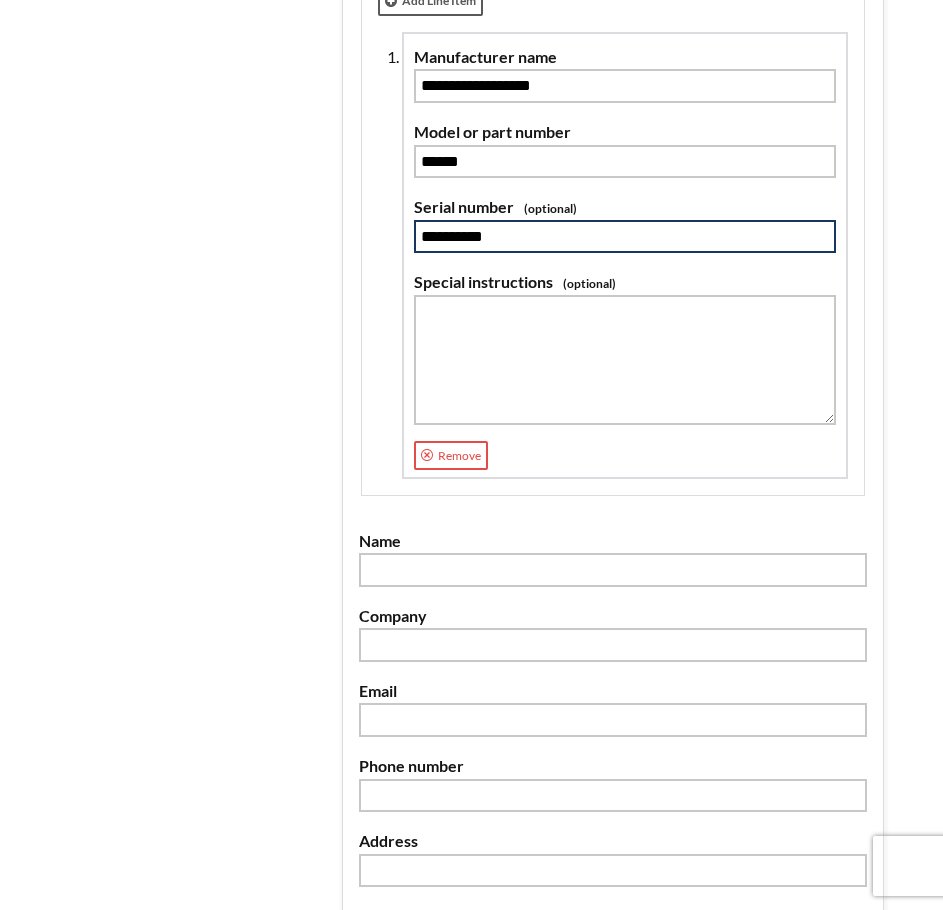 type on "**********" 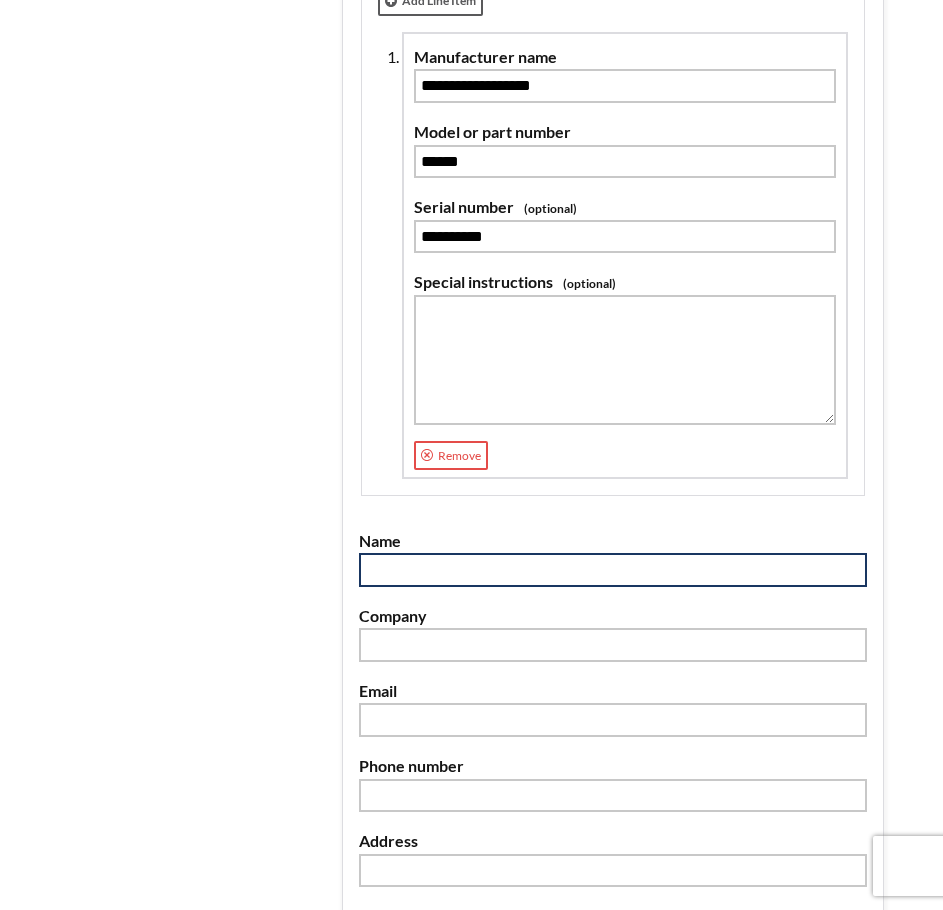 click at bounding box center [613, 570] 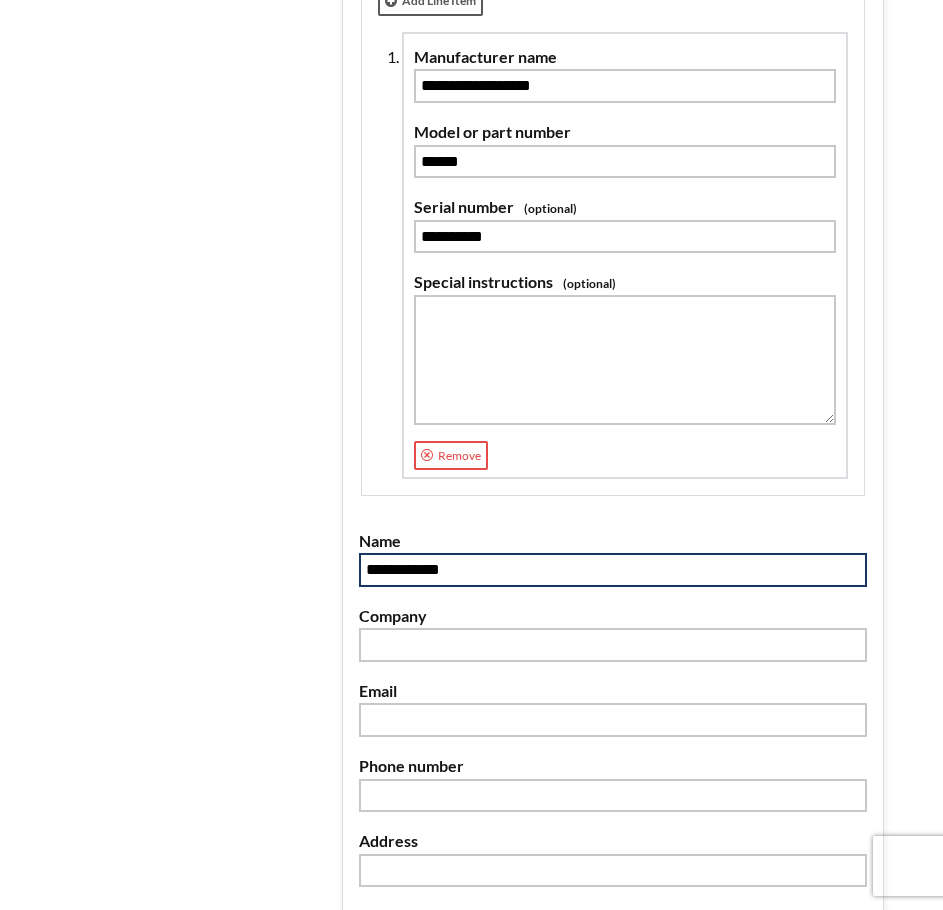 type on "**********" 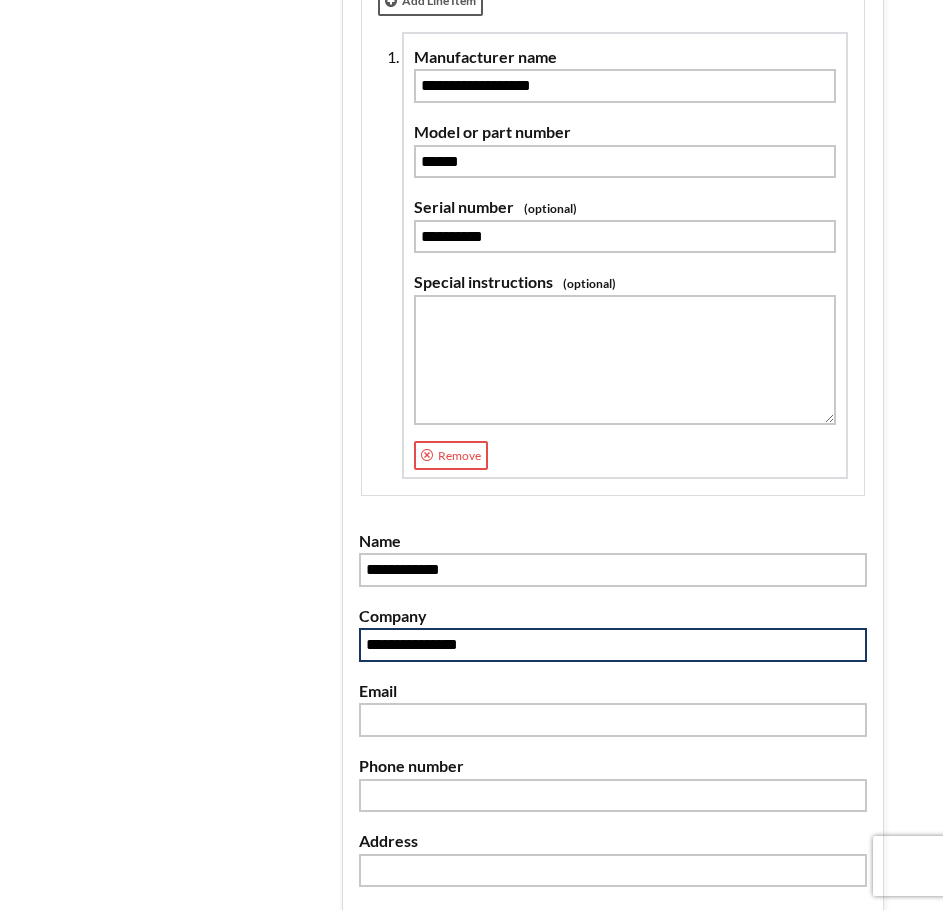 type on "**********" 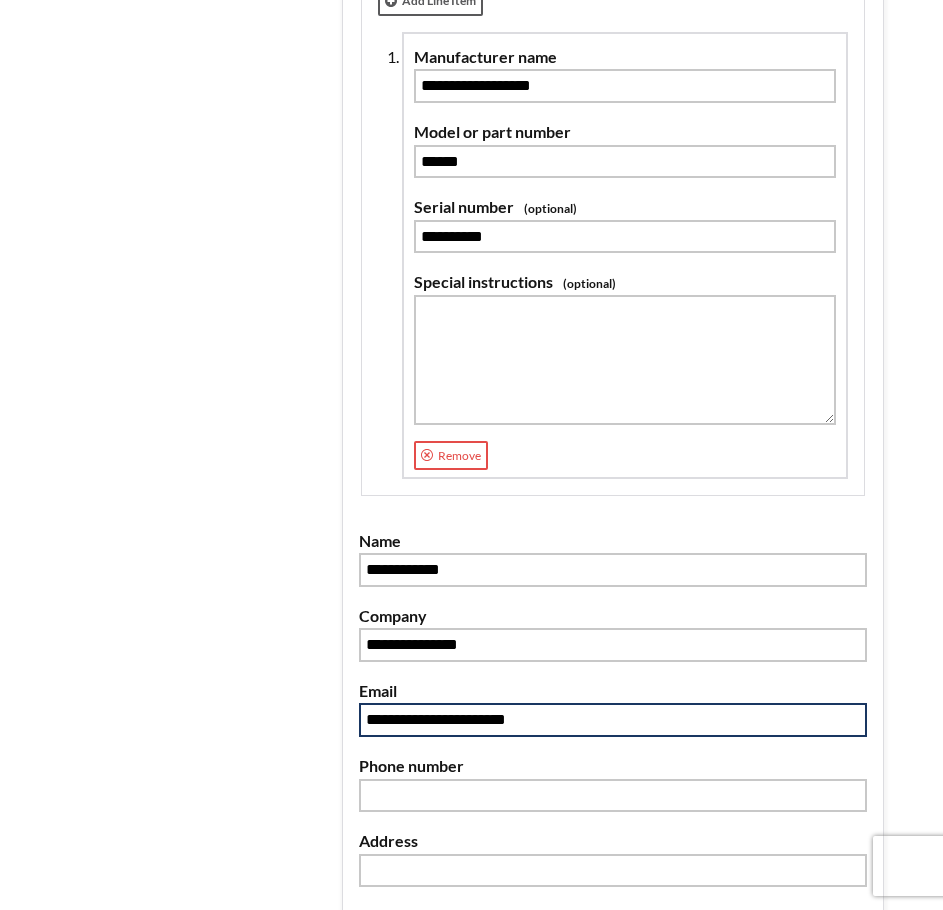 type on "**********" 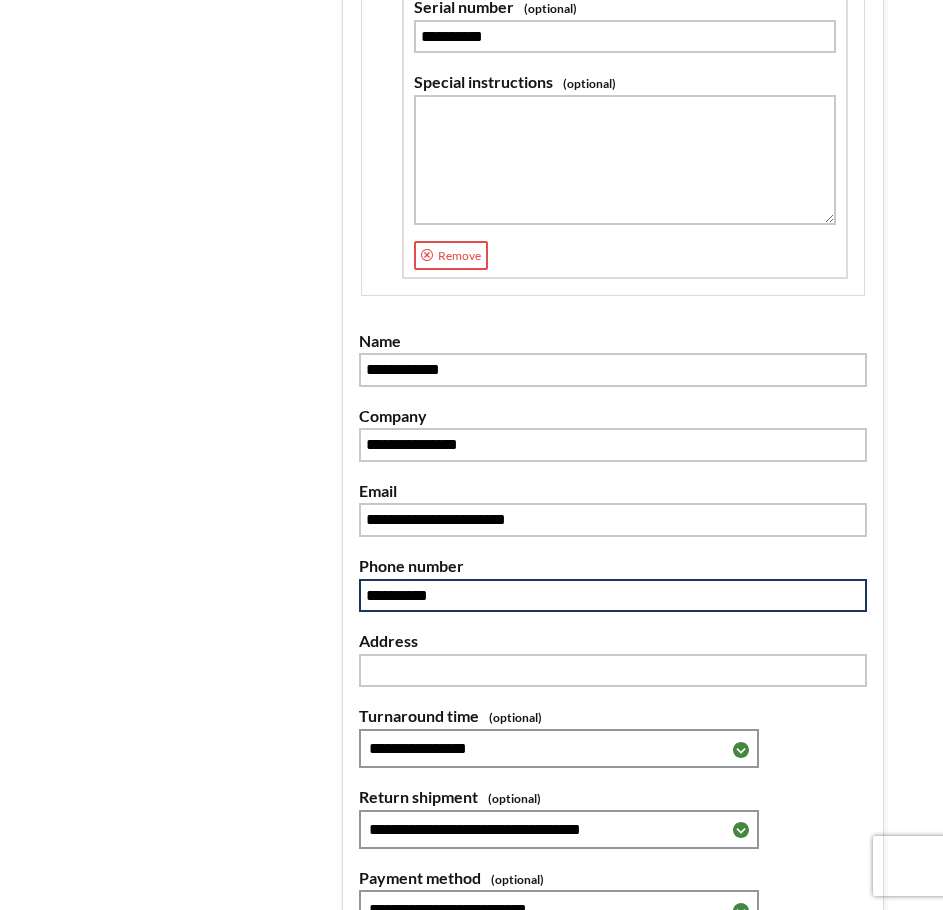 type on "**********" 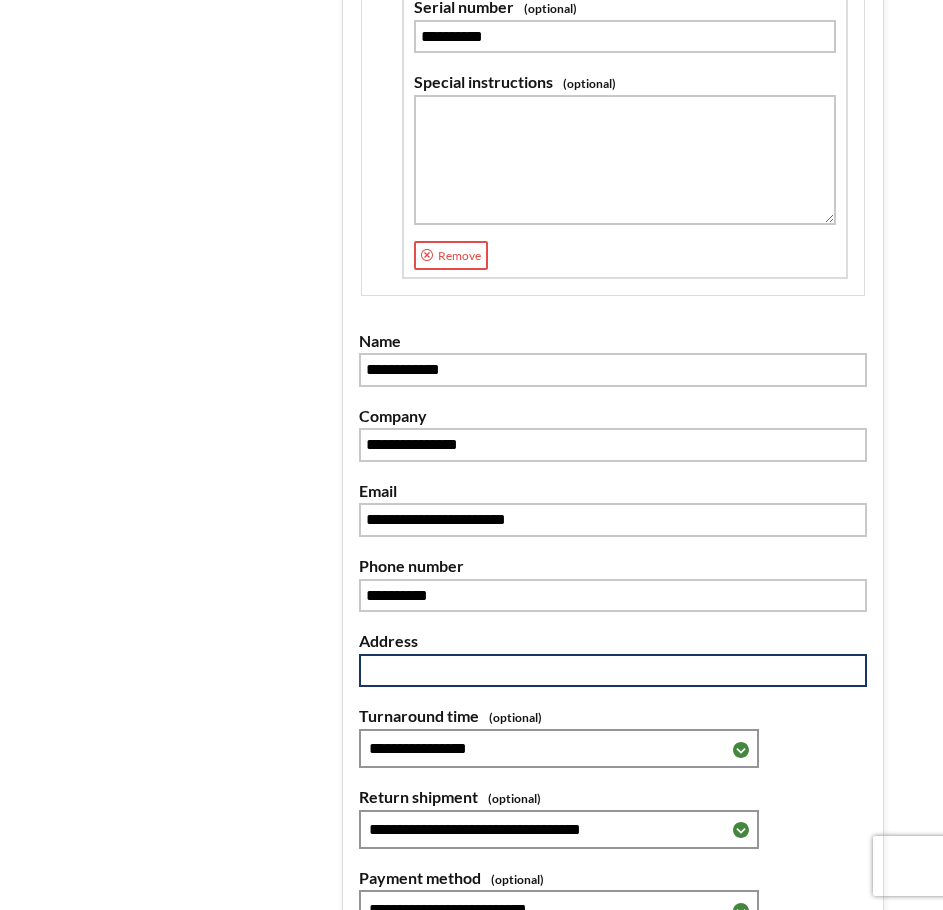 click at bounding box center [613, 671] 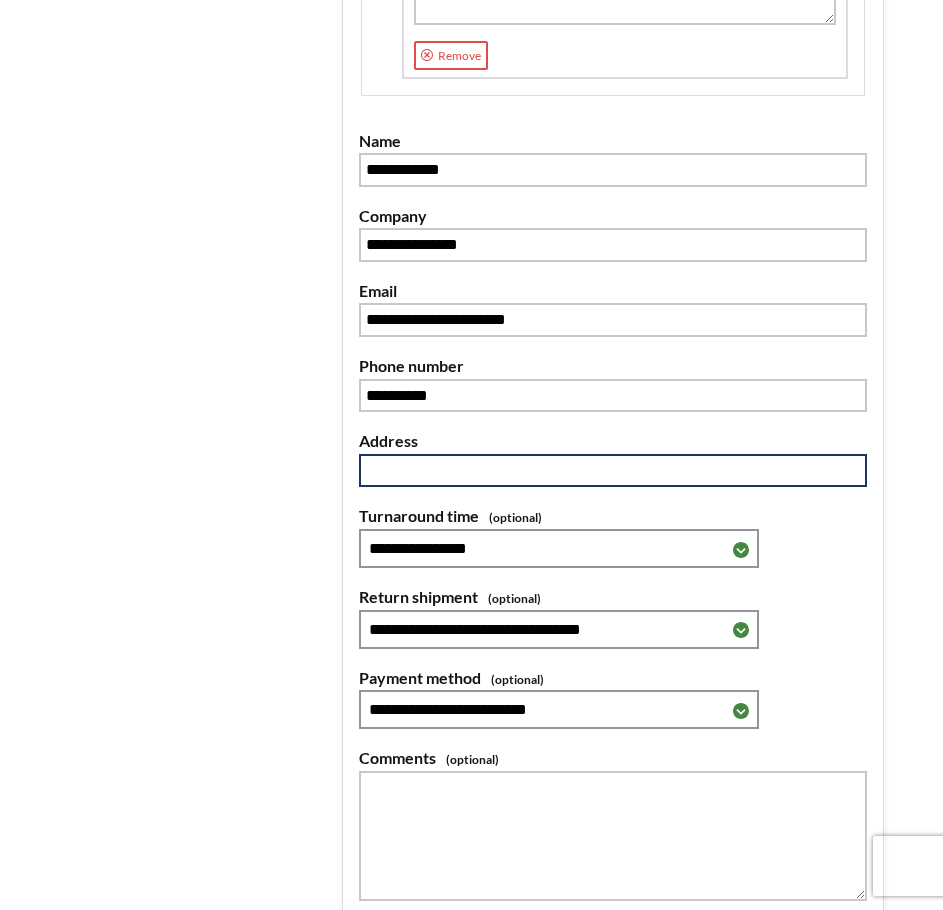 click at bounding box center (613, 471) 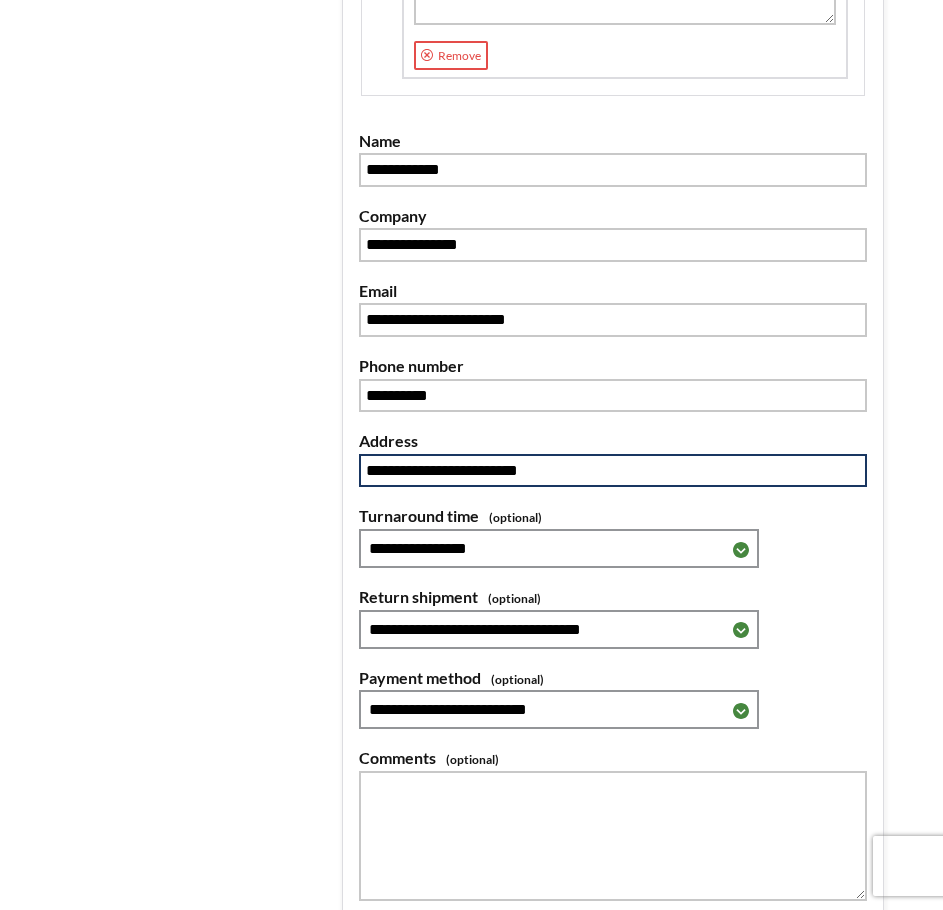 type on "**********" 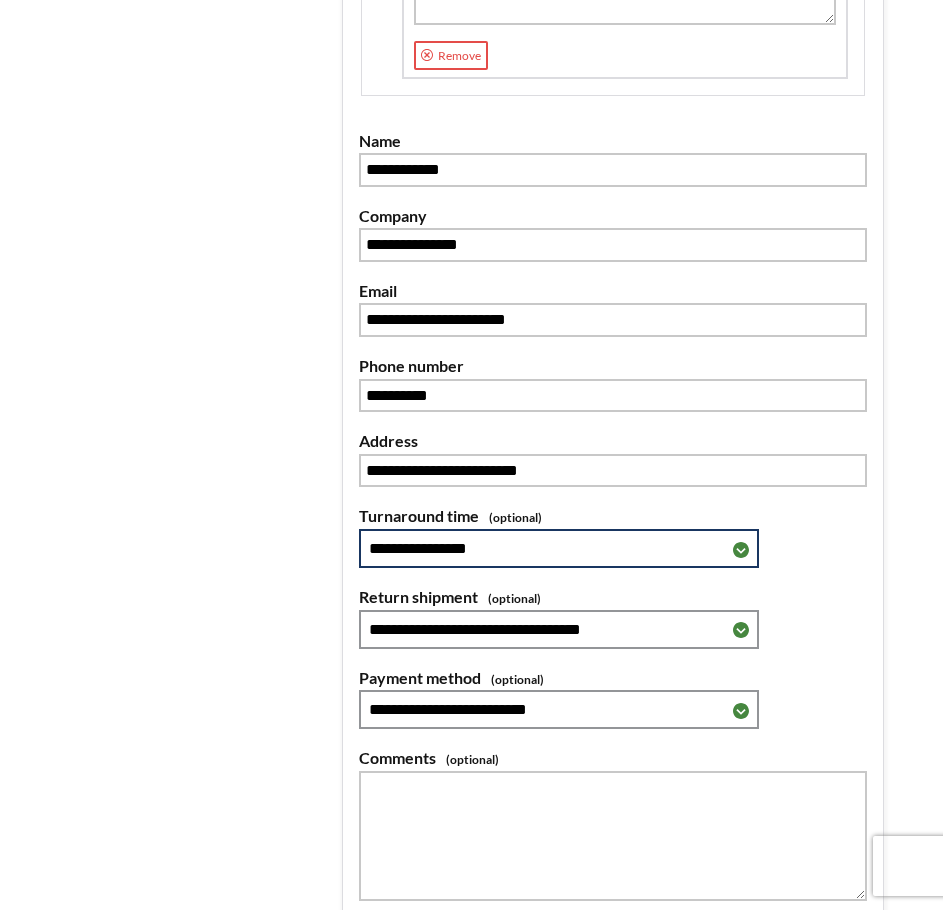 click on "**********" at bounding box center [559, 548] 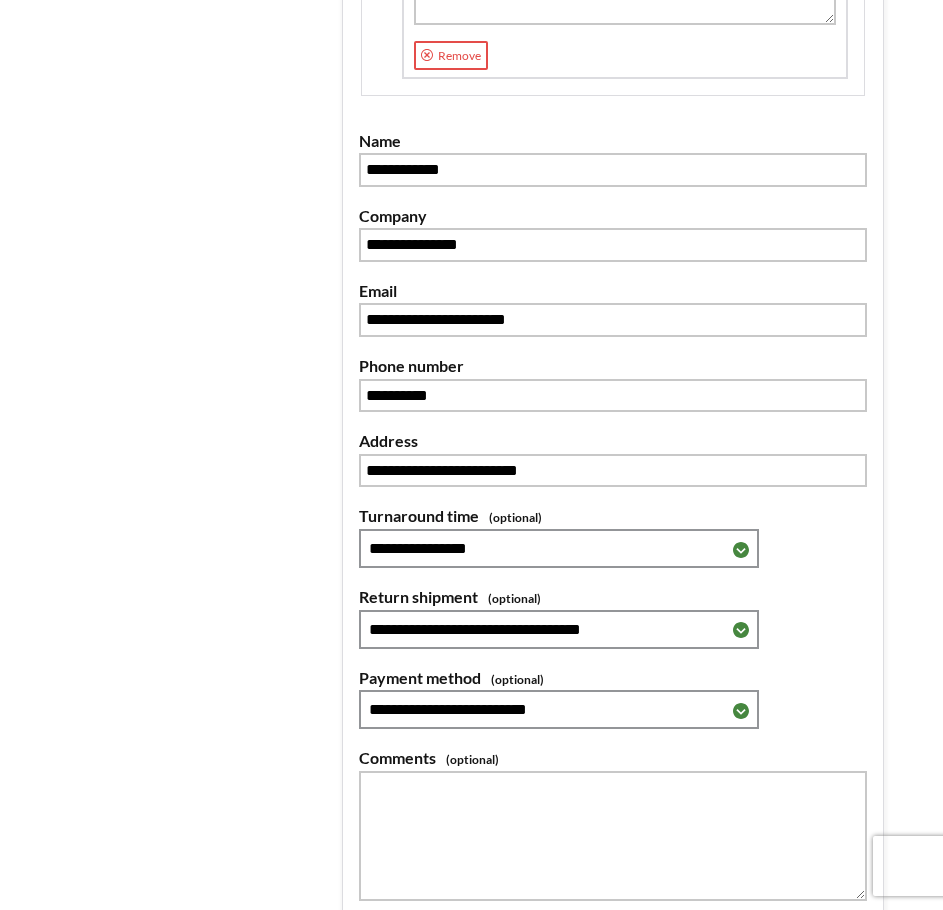 click on "Turnaround time" at bounding box center [613, 516] 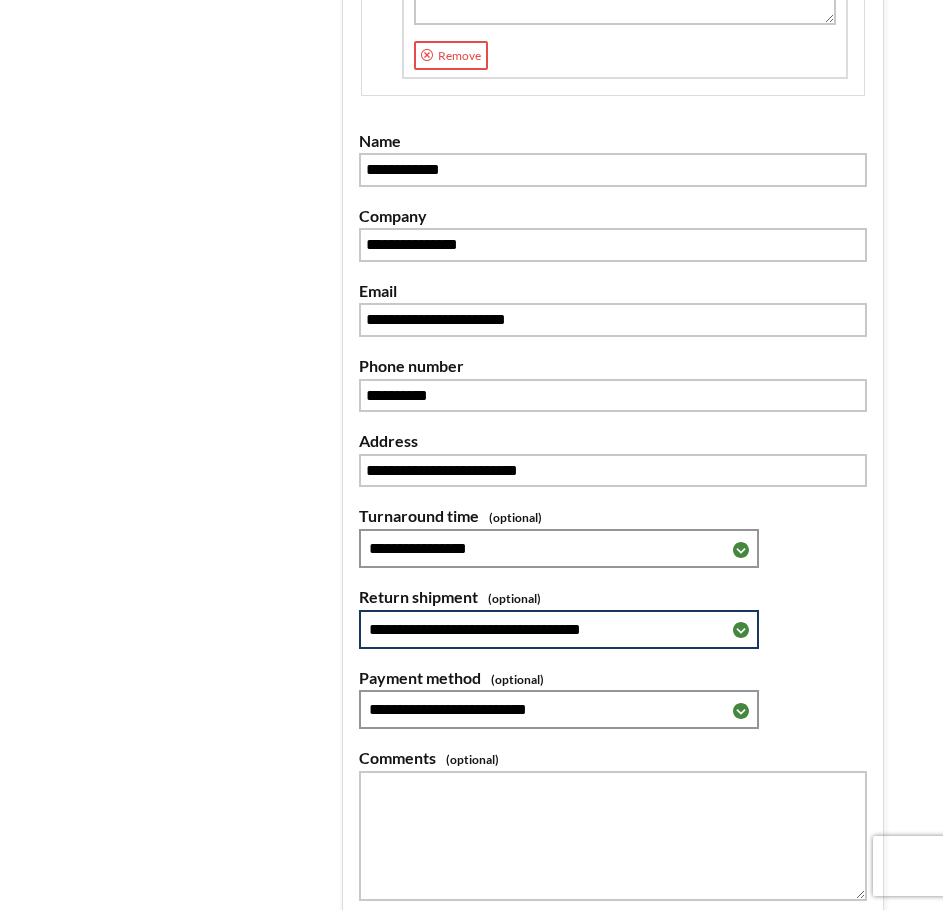 click on "**********" at bounding box center (559, 629) 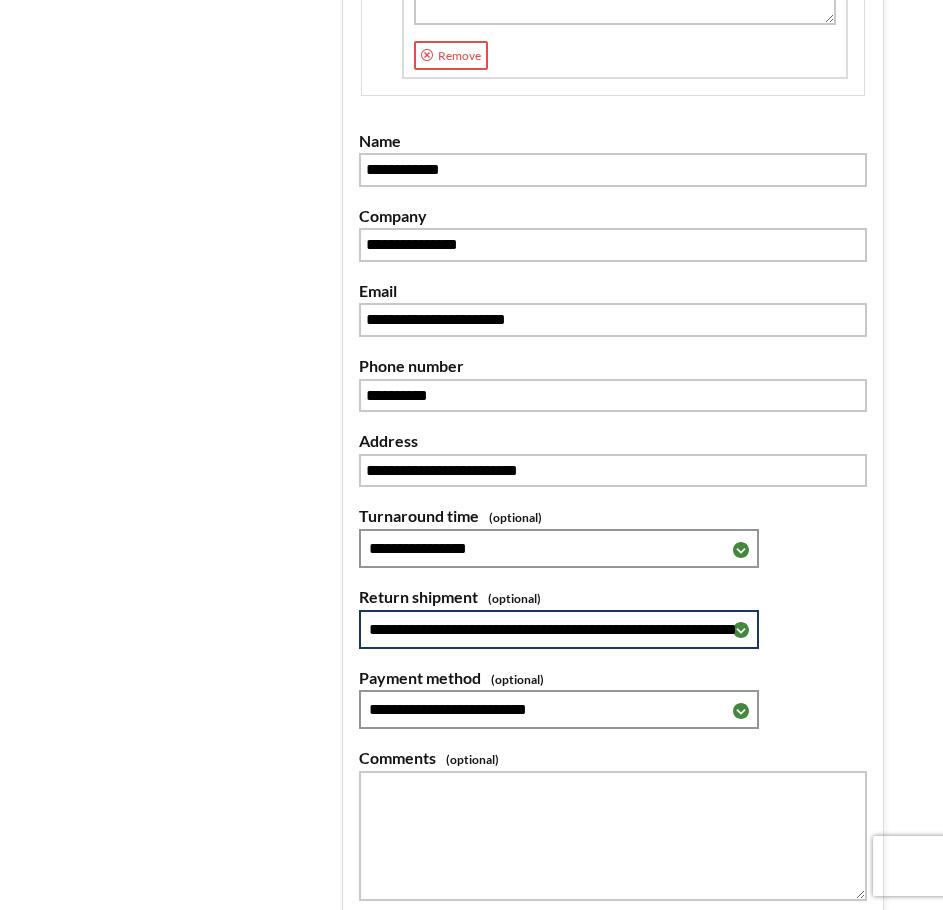 click on "**********" at bounding box center (559, 629) 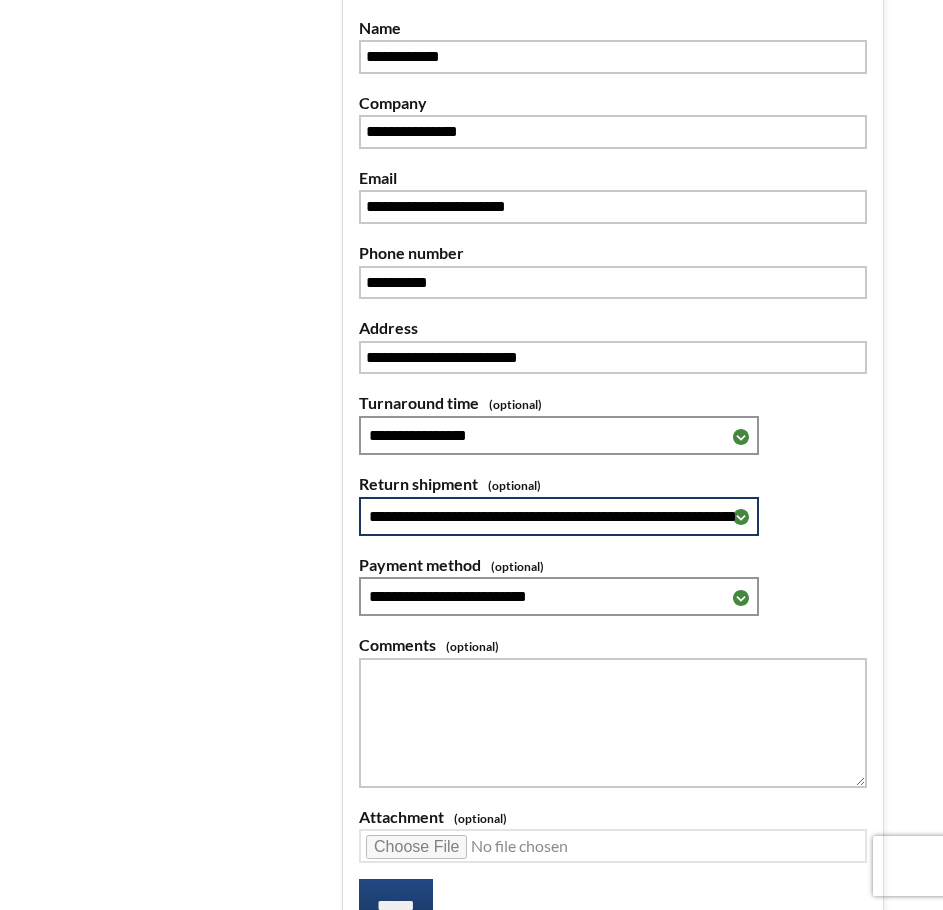 scroll, scrollTop: 1200, scrollLeft: 0, axis: vertical 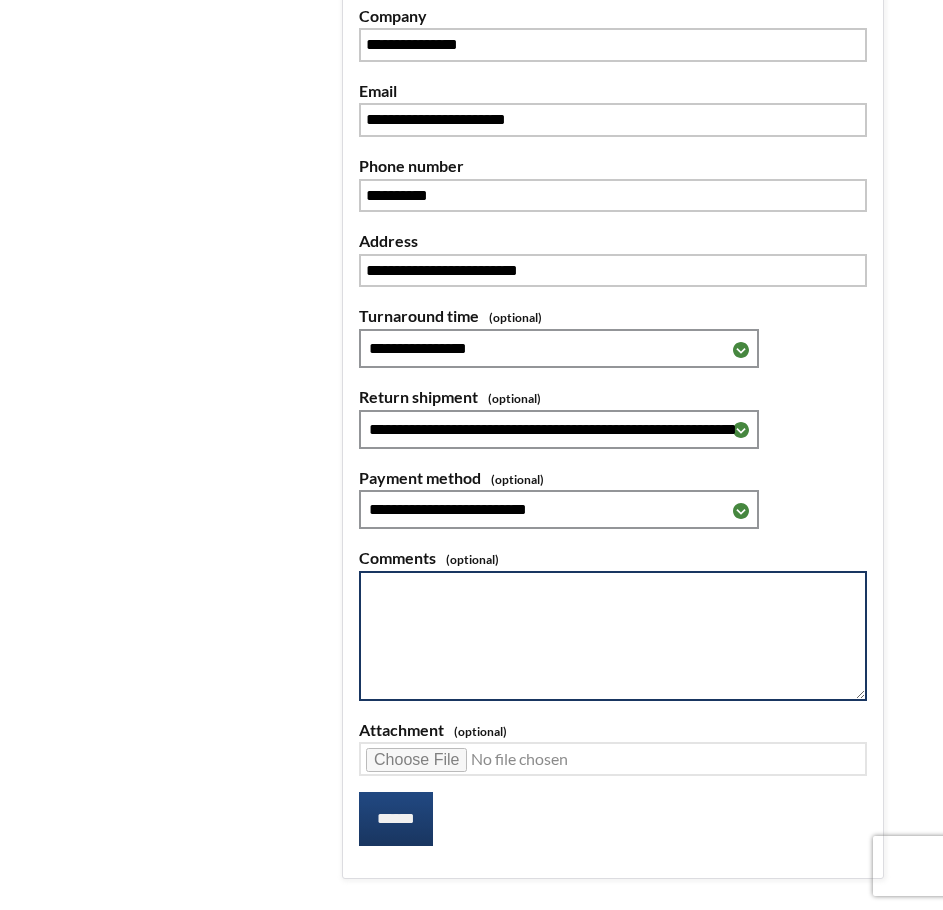 click at bounding box center [613, 636] 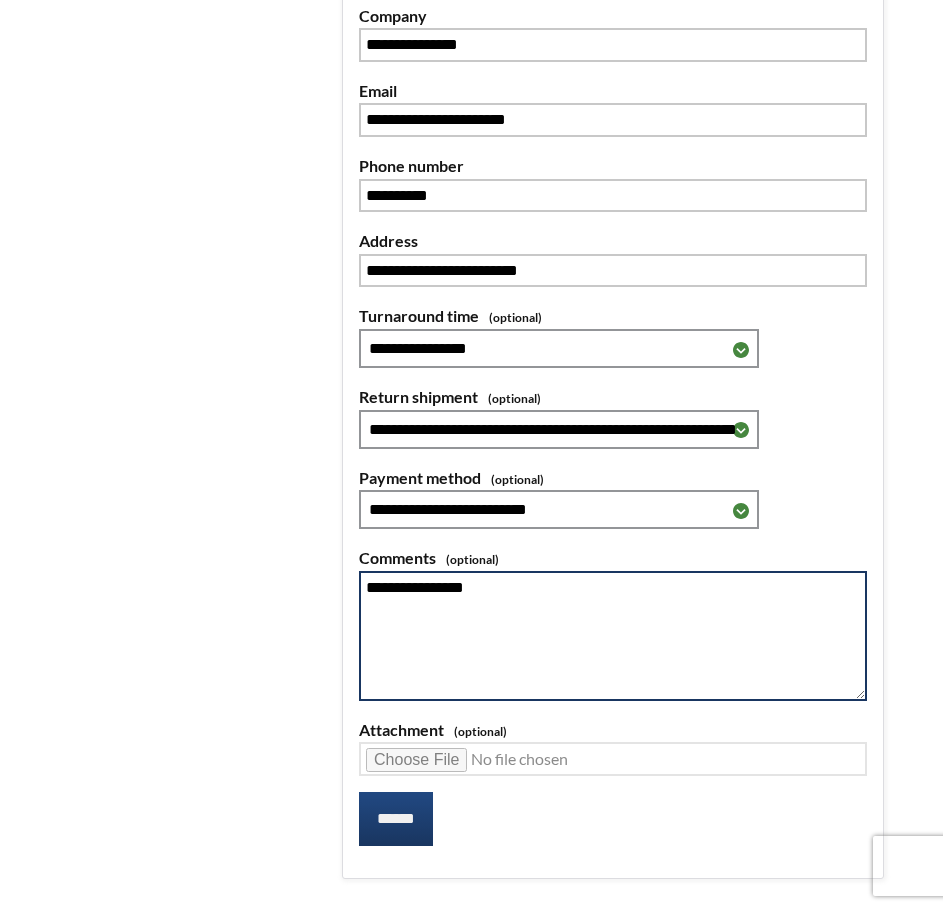 type on "**********" 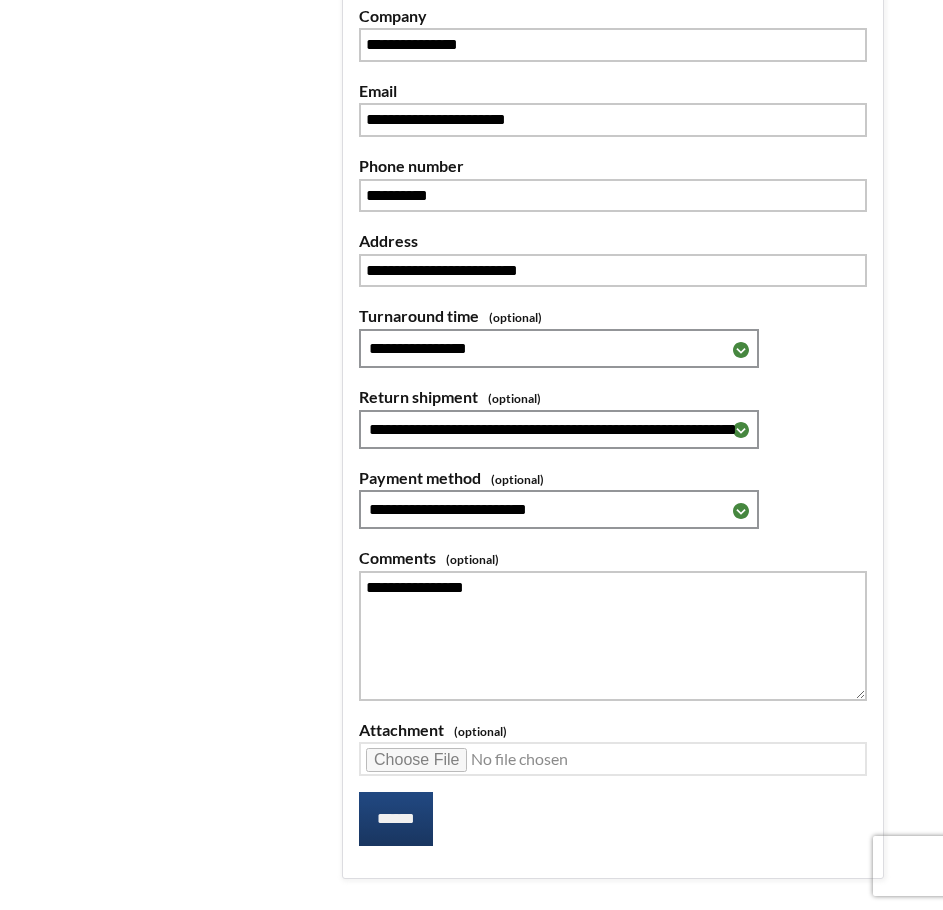 click on "Payment method" at bounding box center (613, 316) 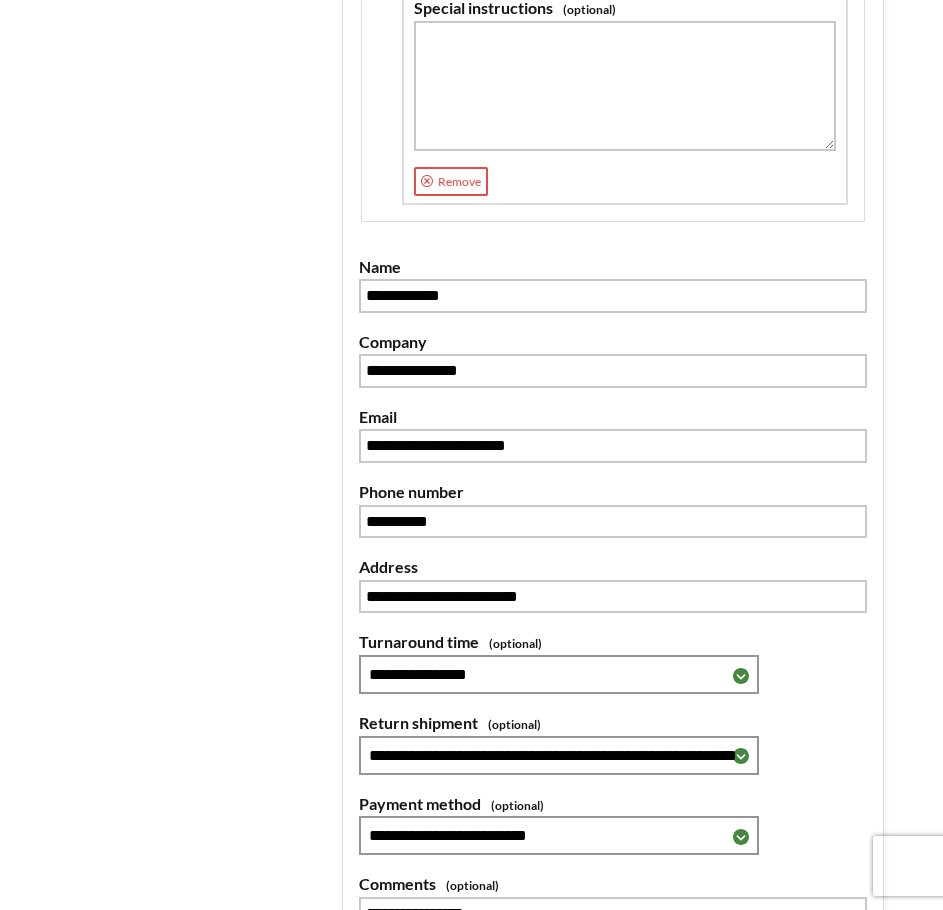scroll, scrollTop: 700, scrollLeft: 0, axis: vertical 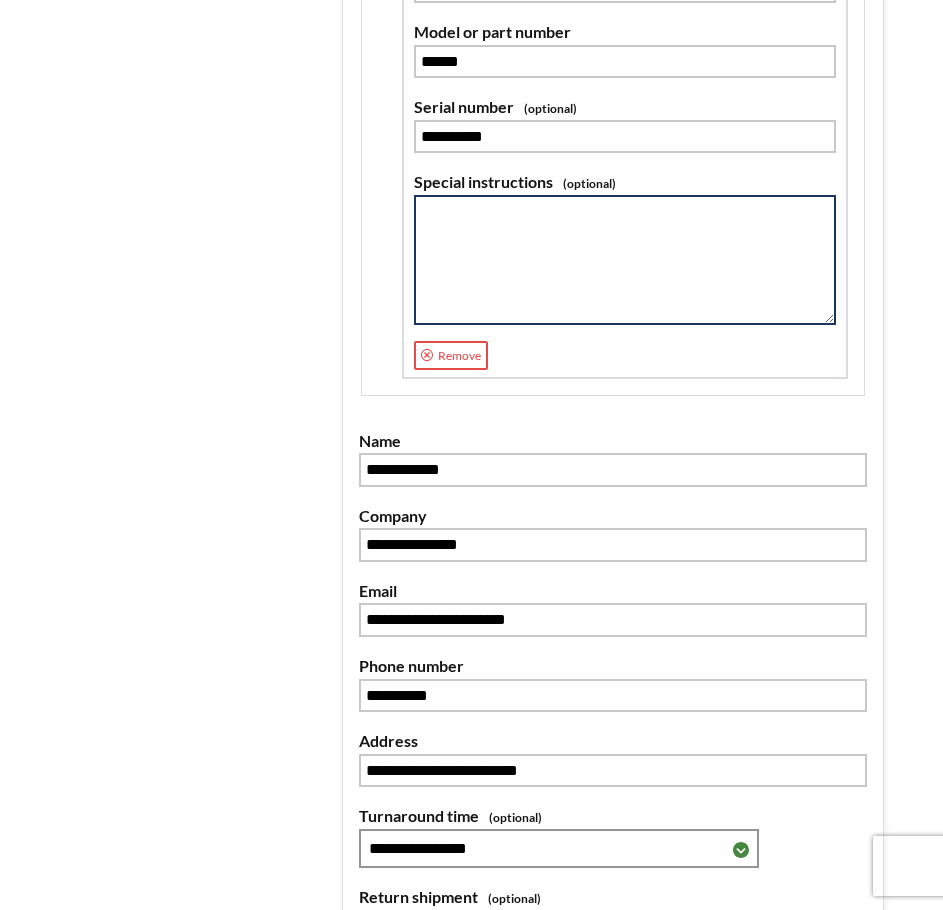 click at bounding box center [625, 260] 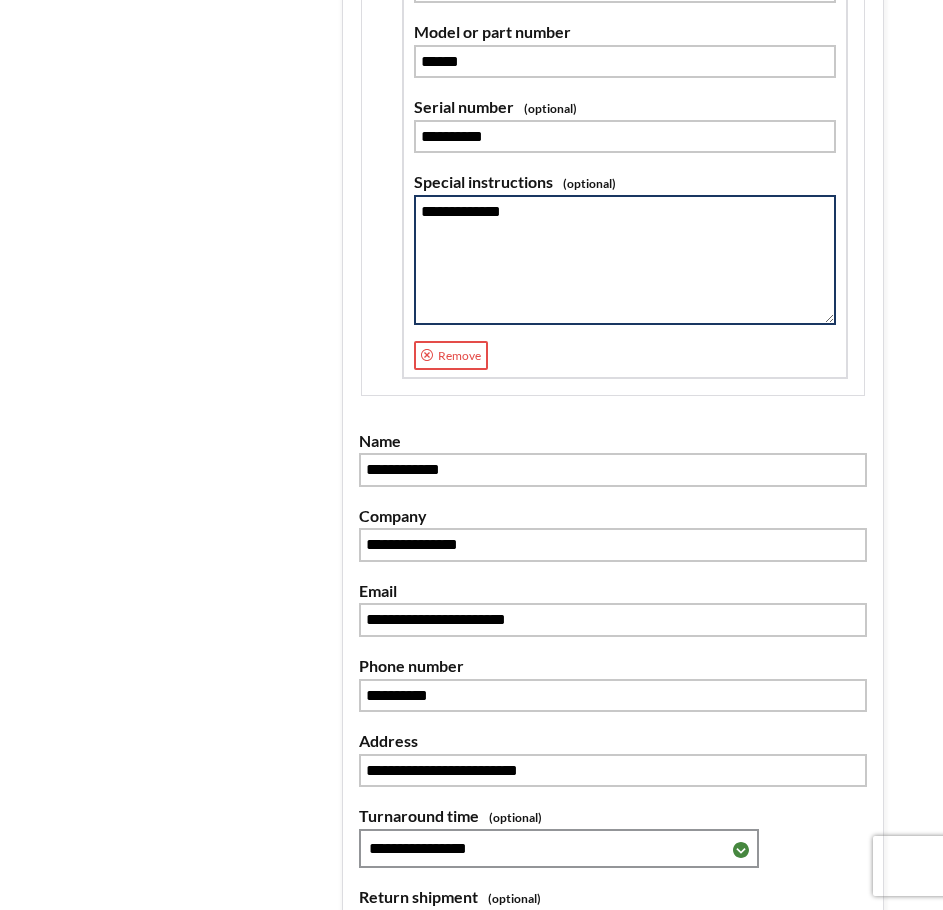 type on "**********" 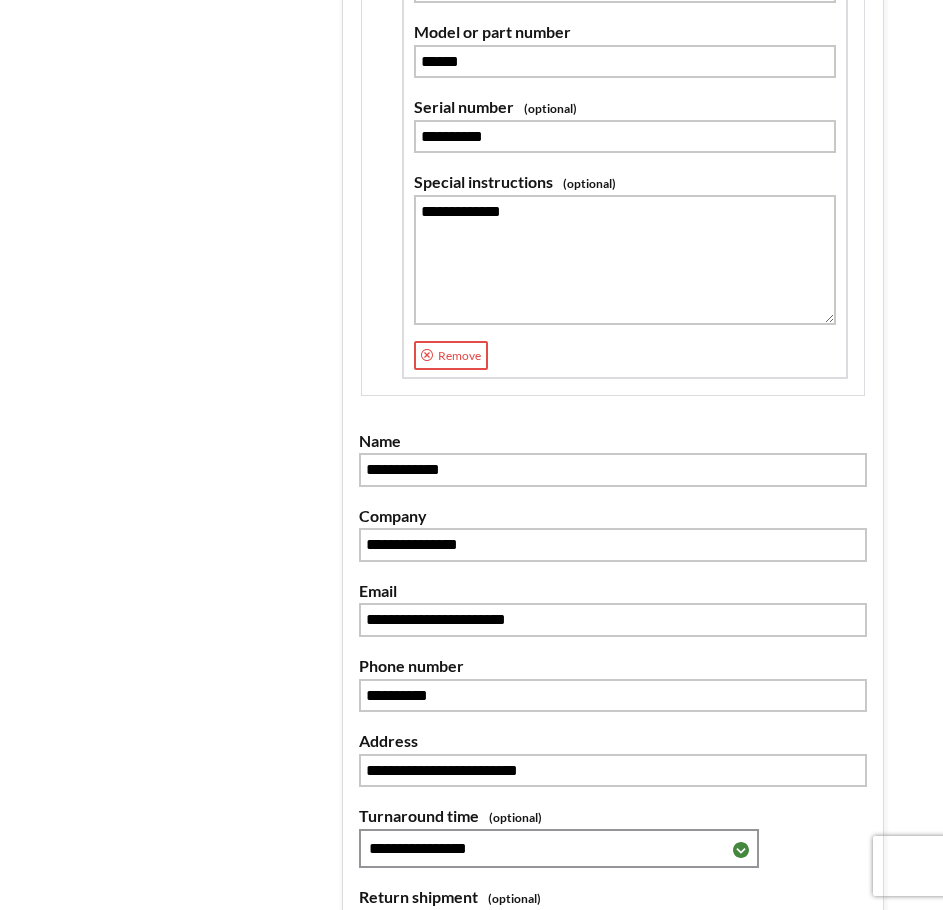 click on "**********" at bounding box center [613, 117] 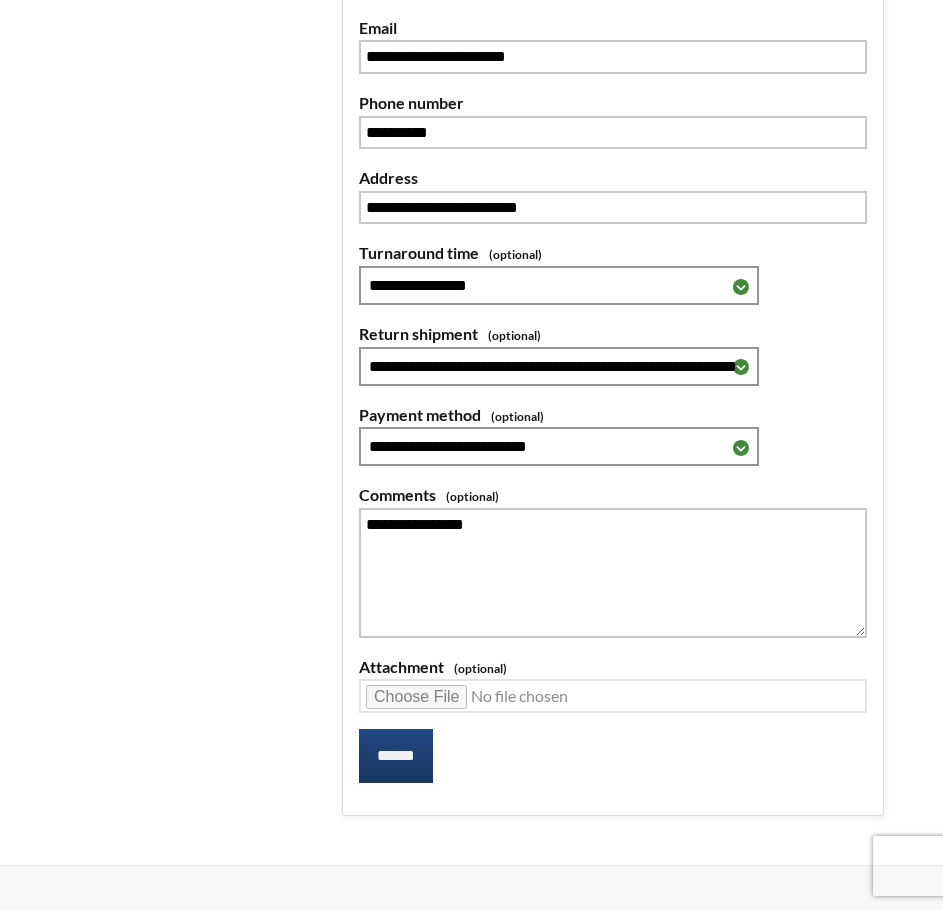 scroll, scrollTop: 1400, scrollLeft: 0, axis: vertical 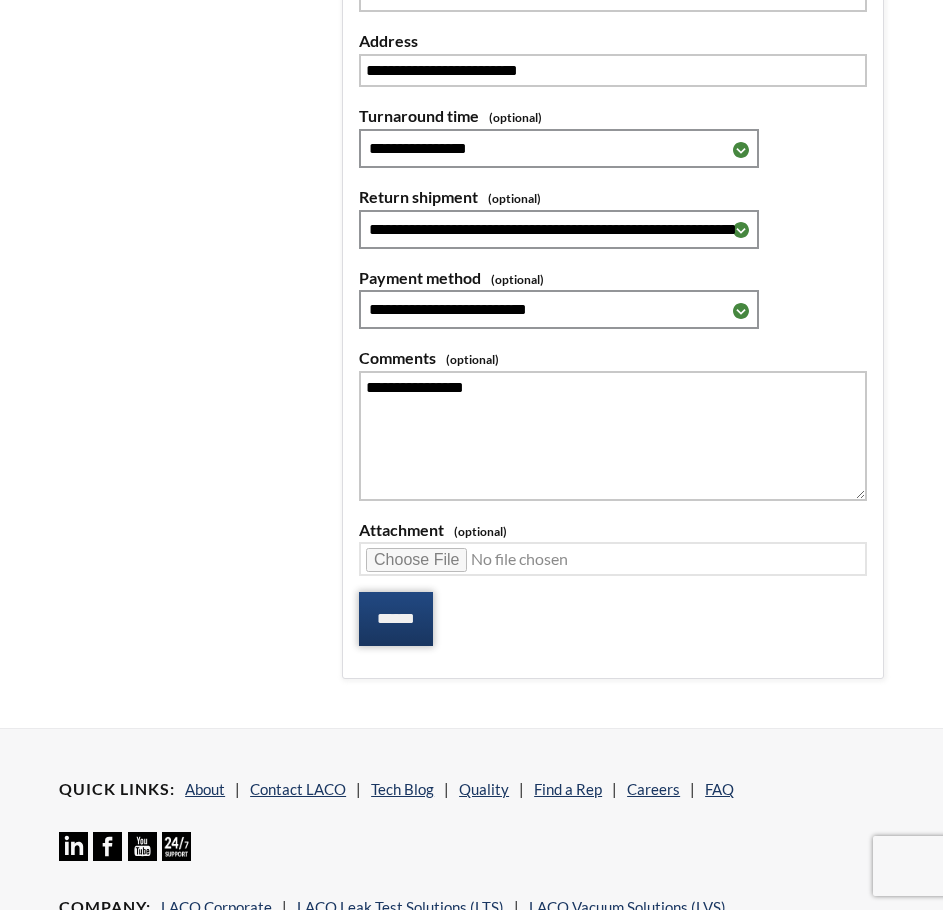 drag, startPoint x: 429, startPoint y: 612, endPoint x: 445, endPoint y: 612, distance: 16 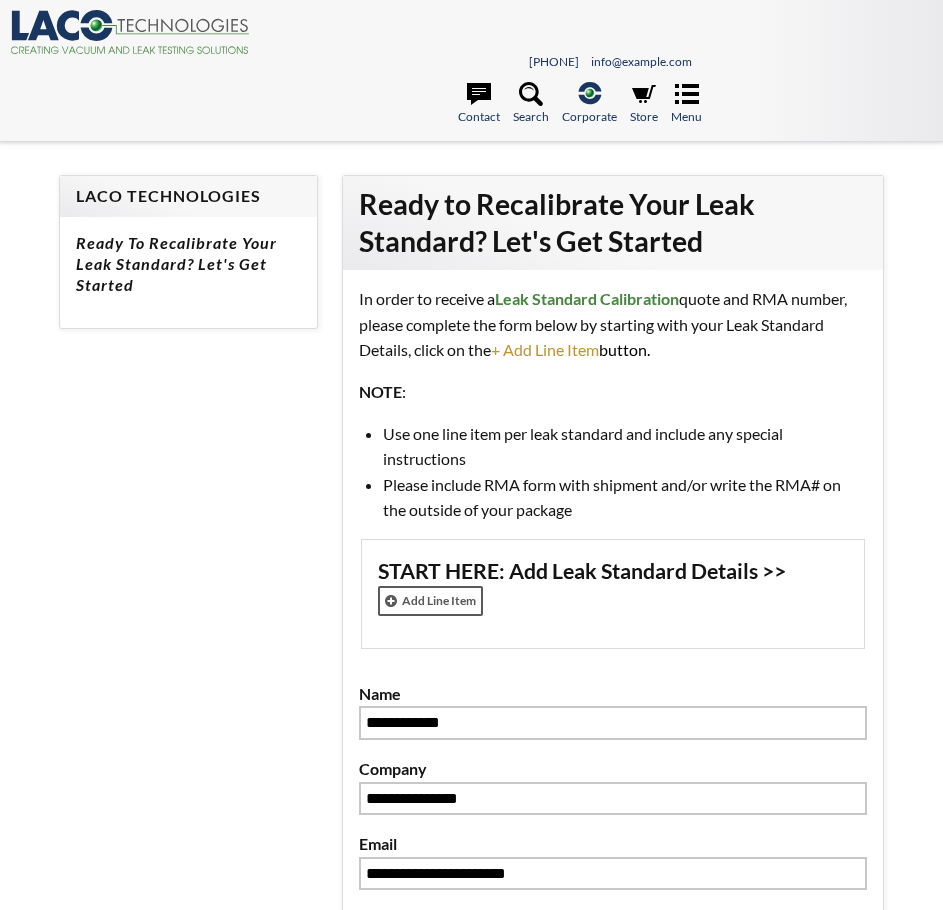 scroll, scrollTop: 0, scrollLeft: 0, axis: both 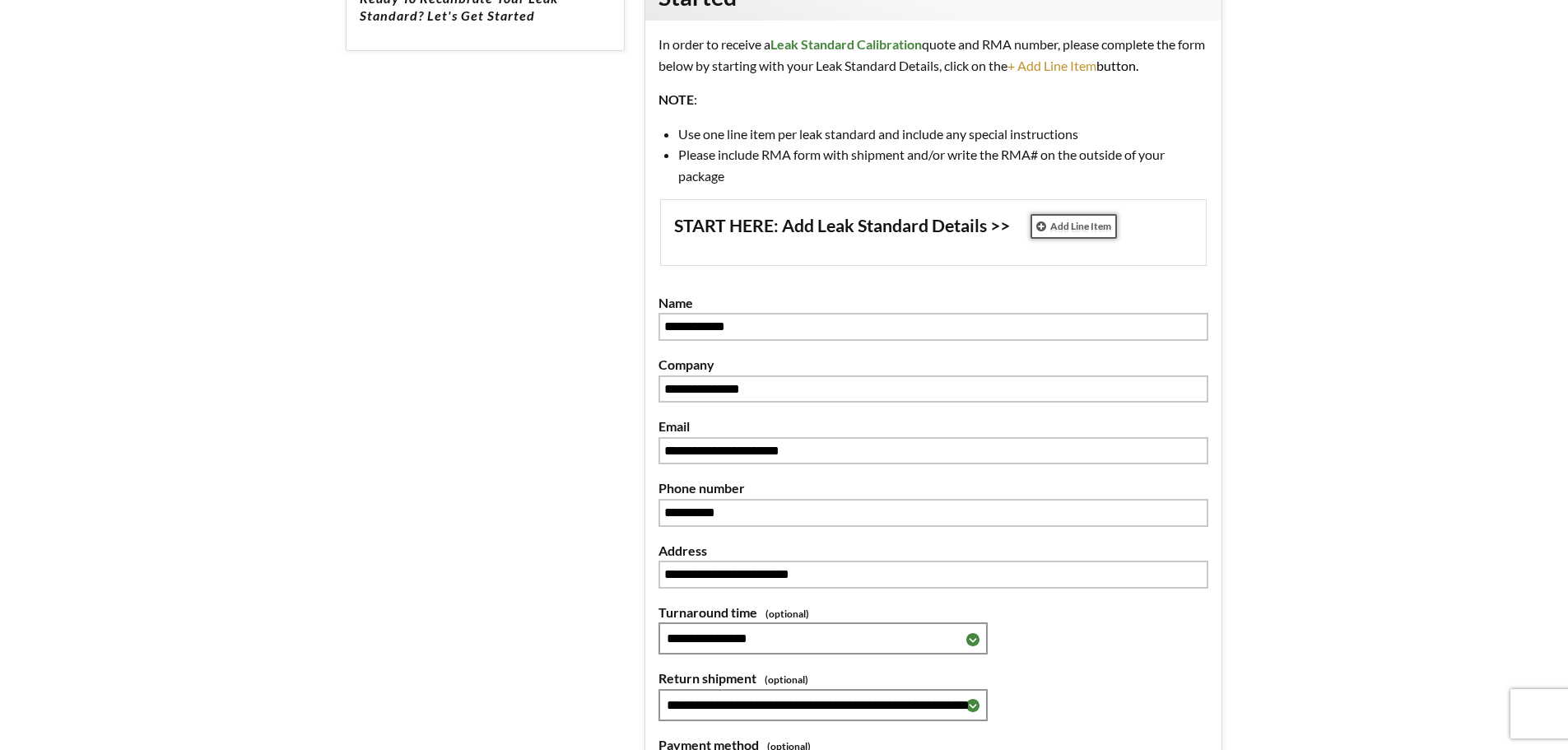 click on "Add Line Item" at bounding box center (1073, 226) 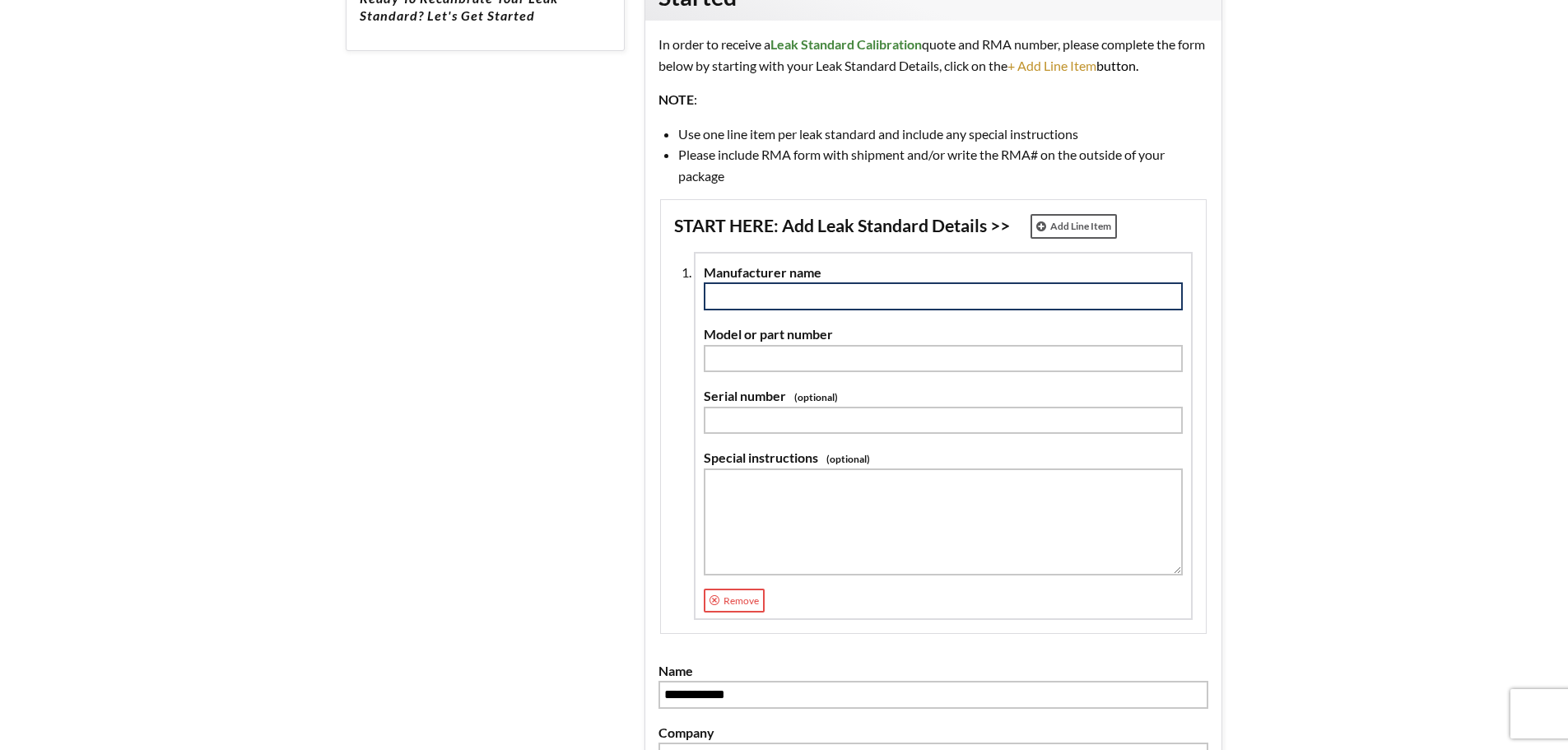 click at bounding box center [943, 296] 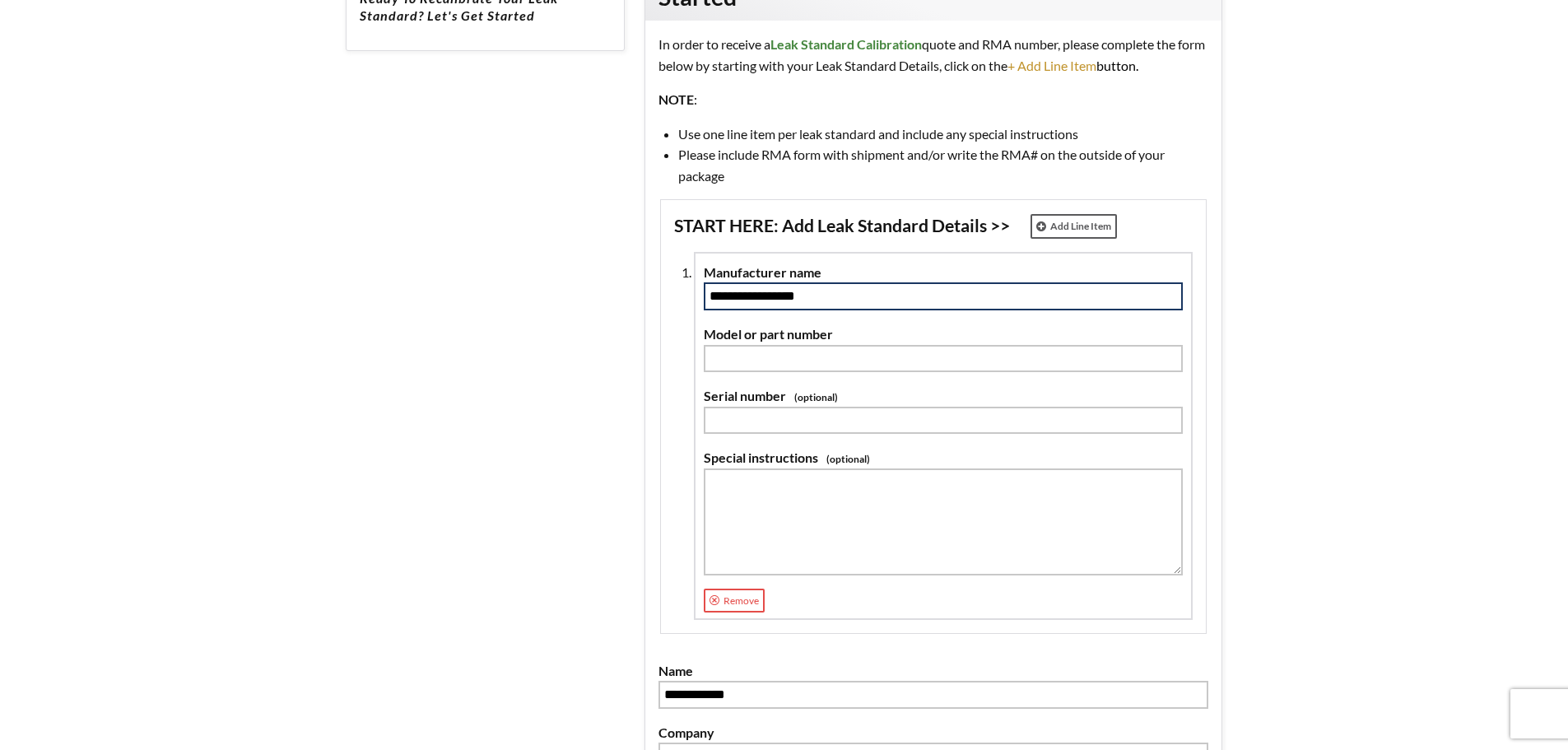 type on "**********" 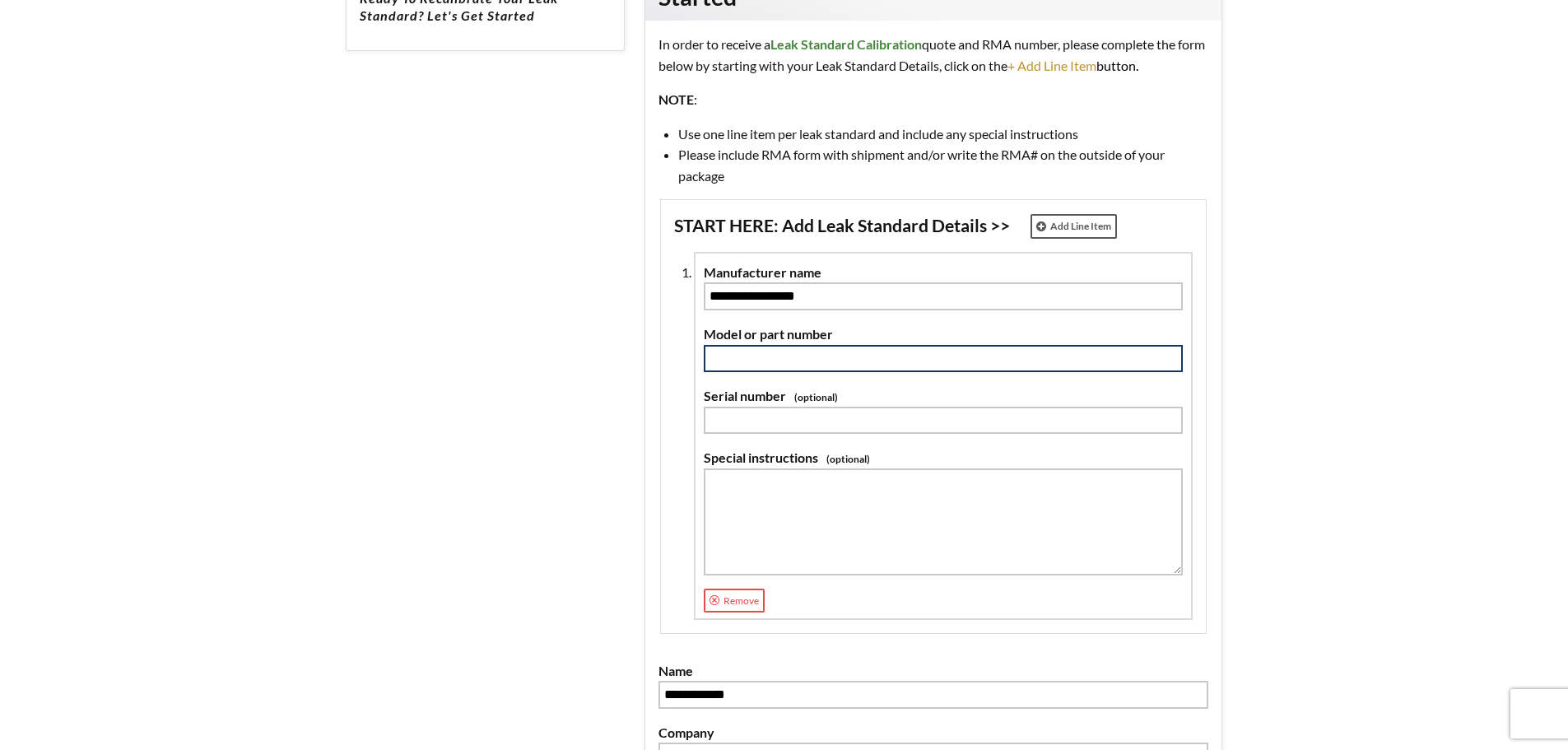 click at bounding box center (943, 359) 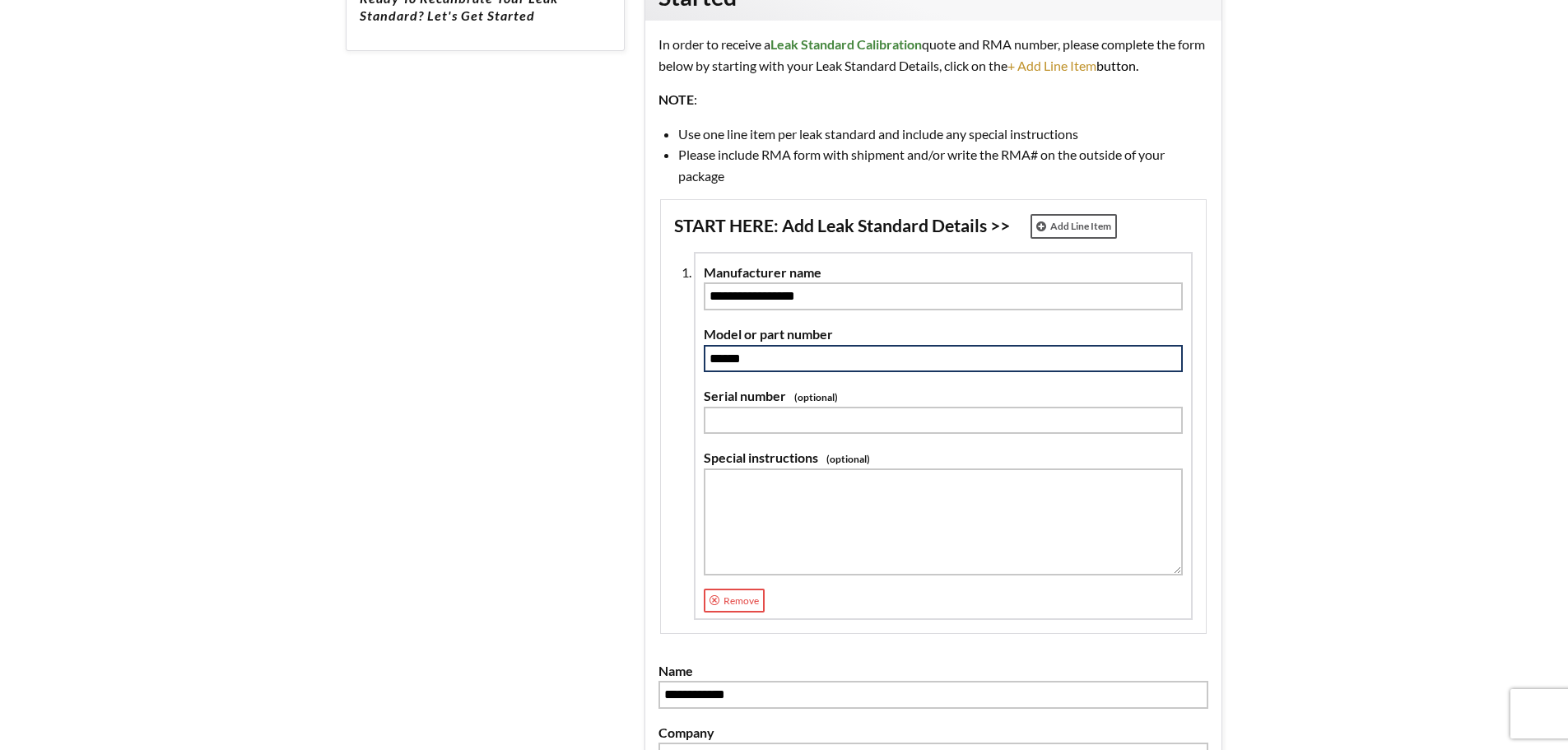 type on "******" 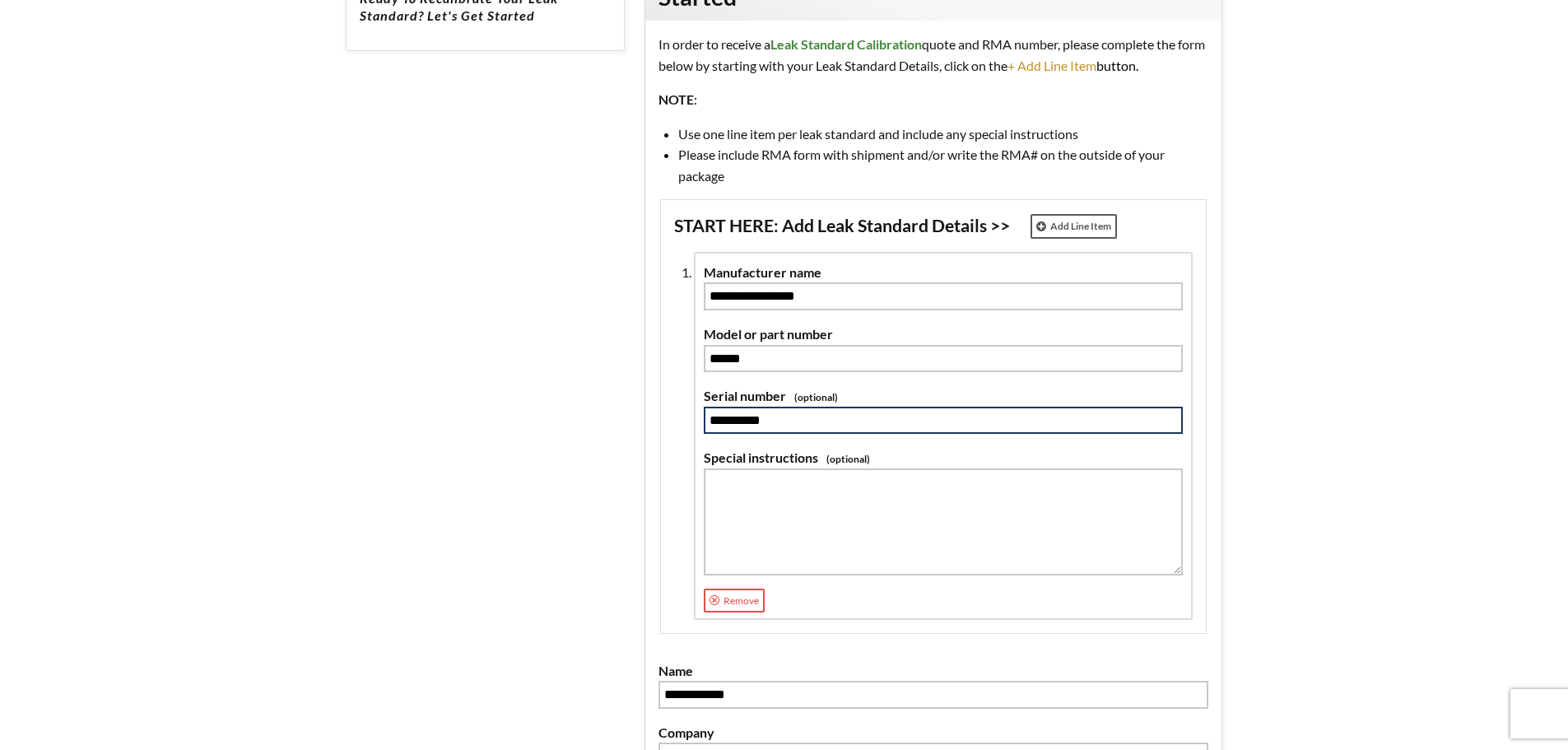 type on "**********" 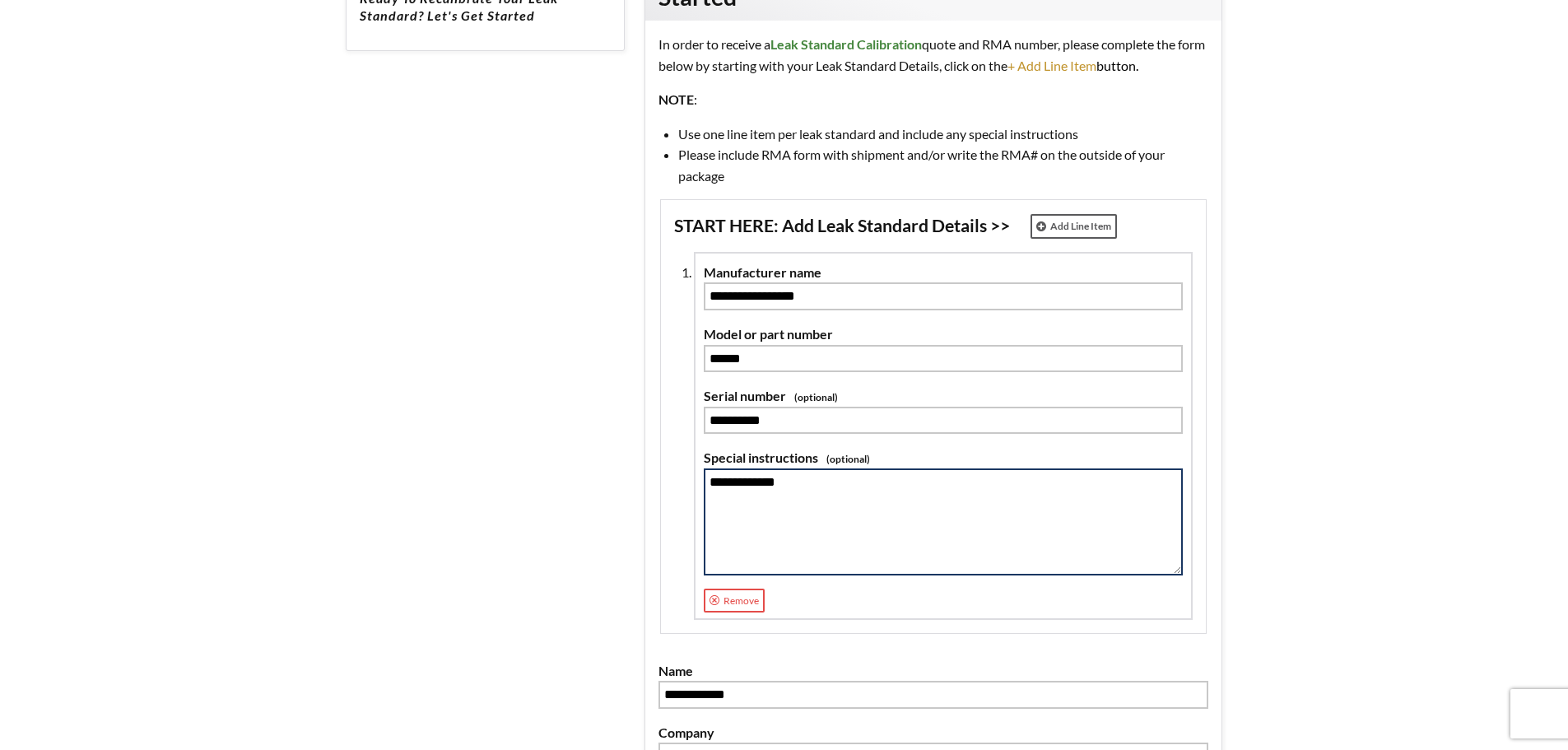 type on "**********" 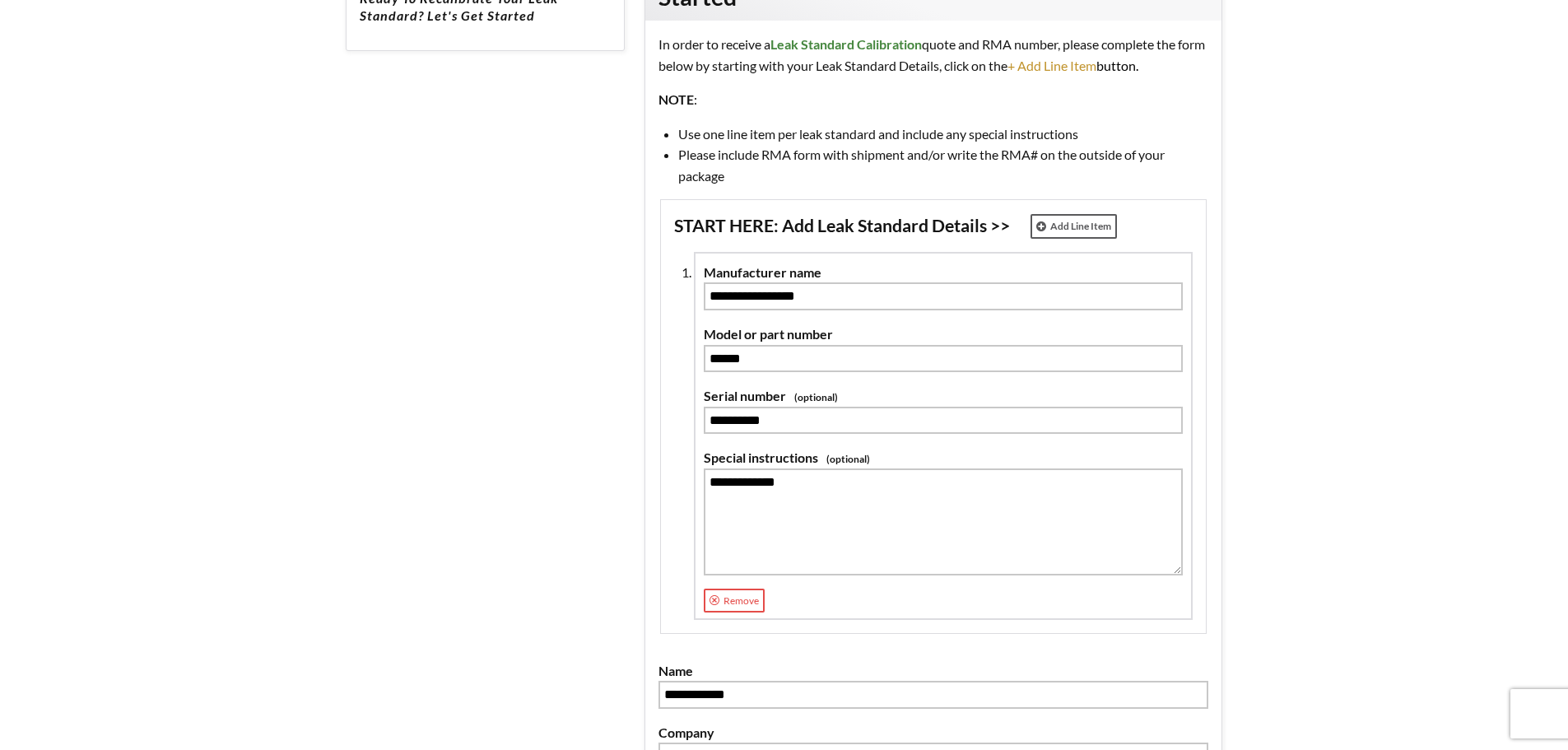 click on "**********" at bounding box center (784, 699) 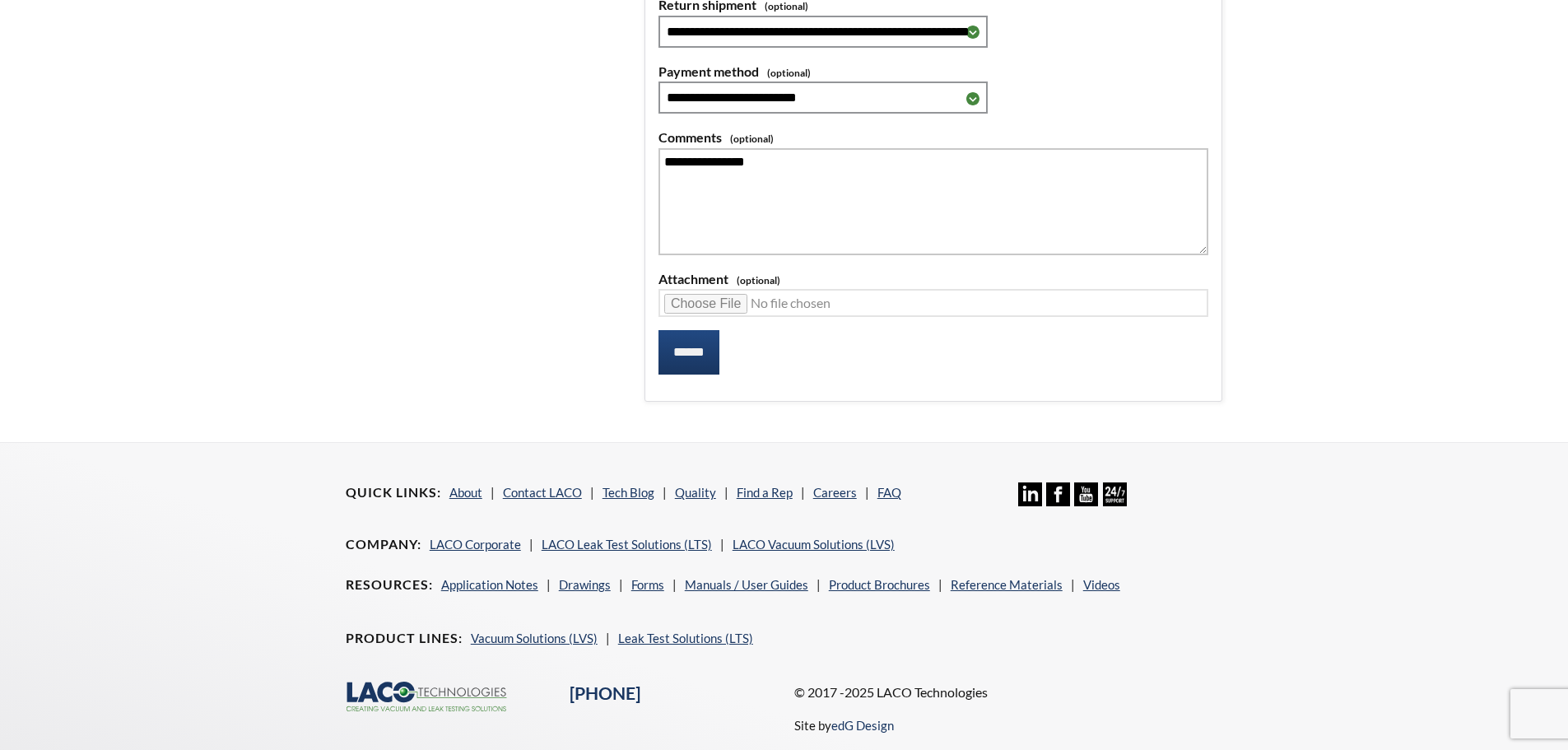 scroll, scrollTop: 1235, scrollLeft: 0, axis: vertical 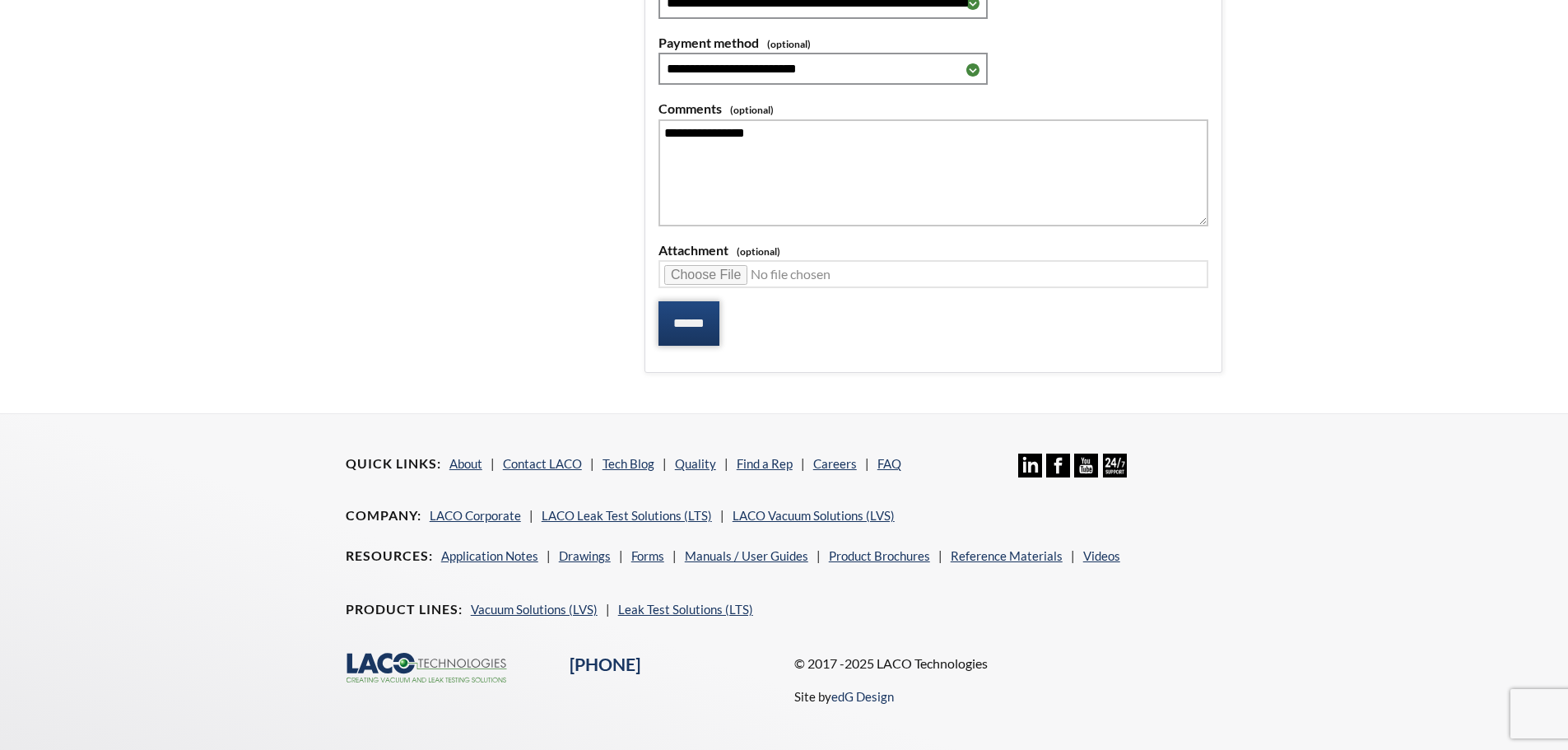 click on "******" at bounding box center (689, 324) 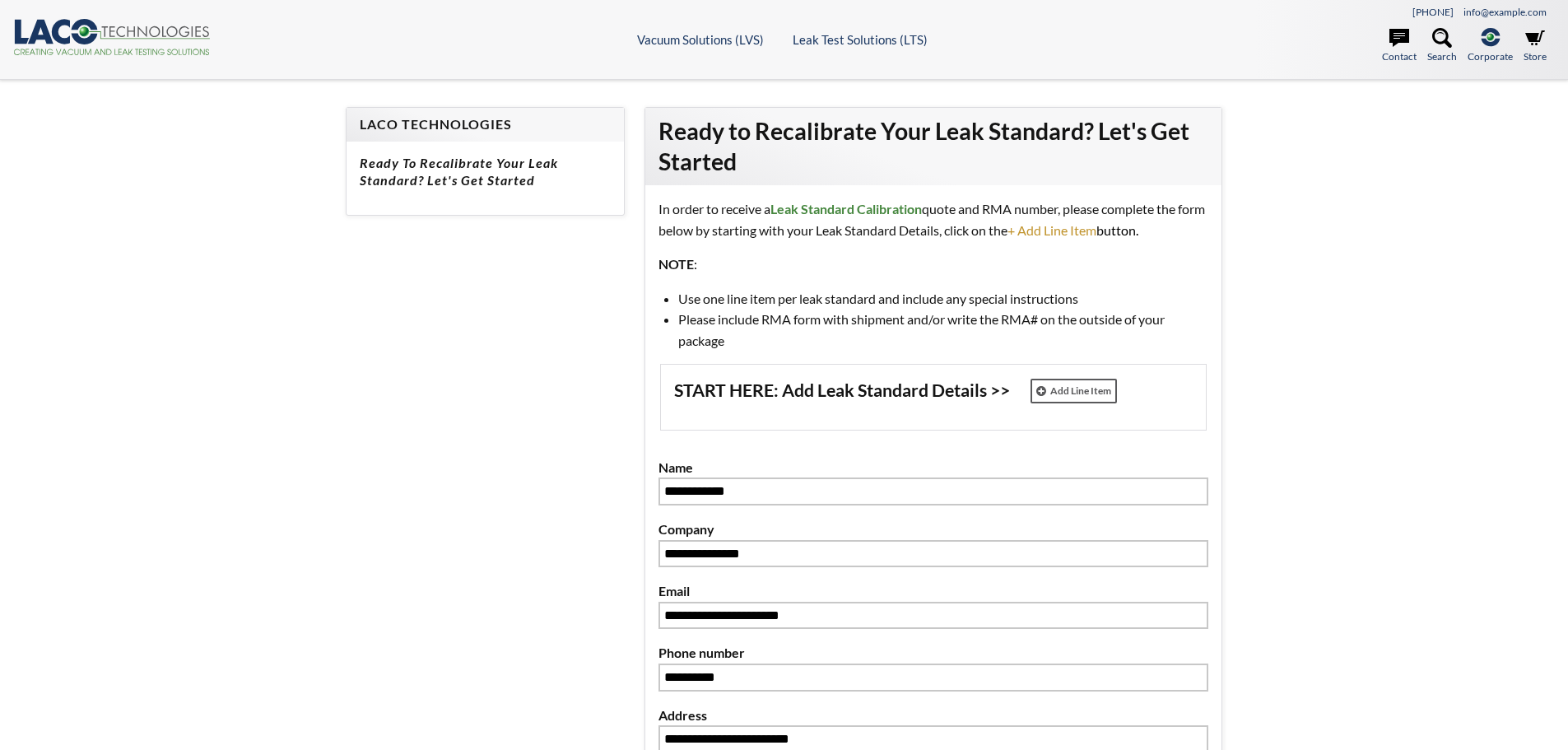 scroll, scrollTop: 0, scrollLeft: 0, axis: both 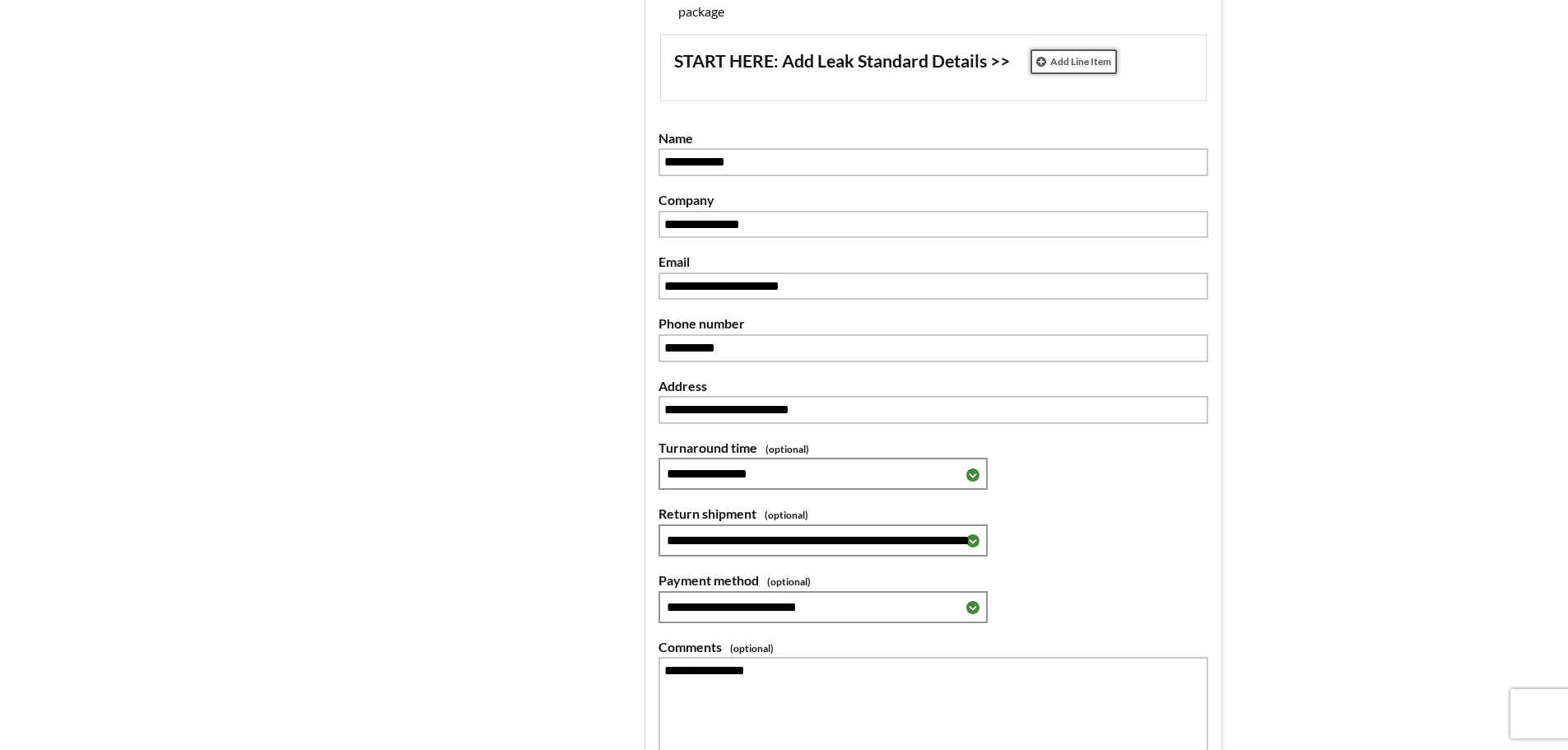 click on "Add Line Item" at bounding box center [1073, 62] 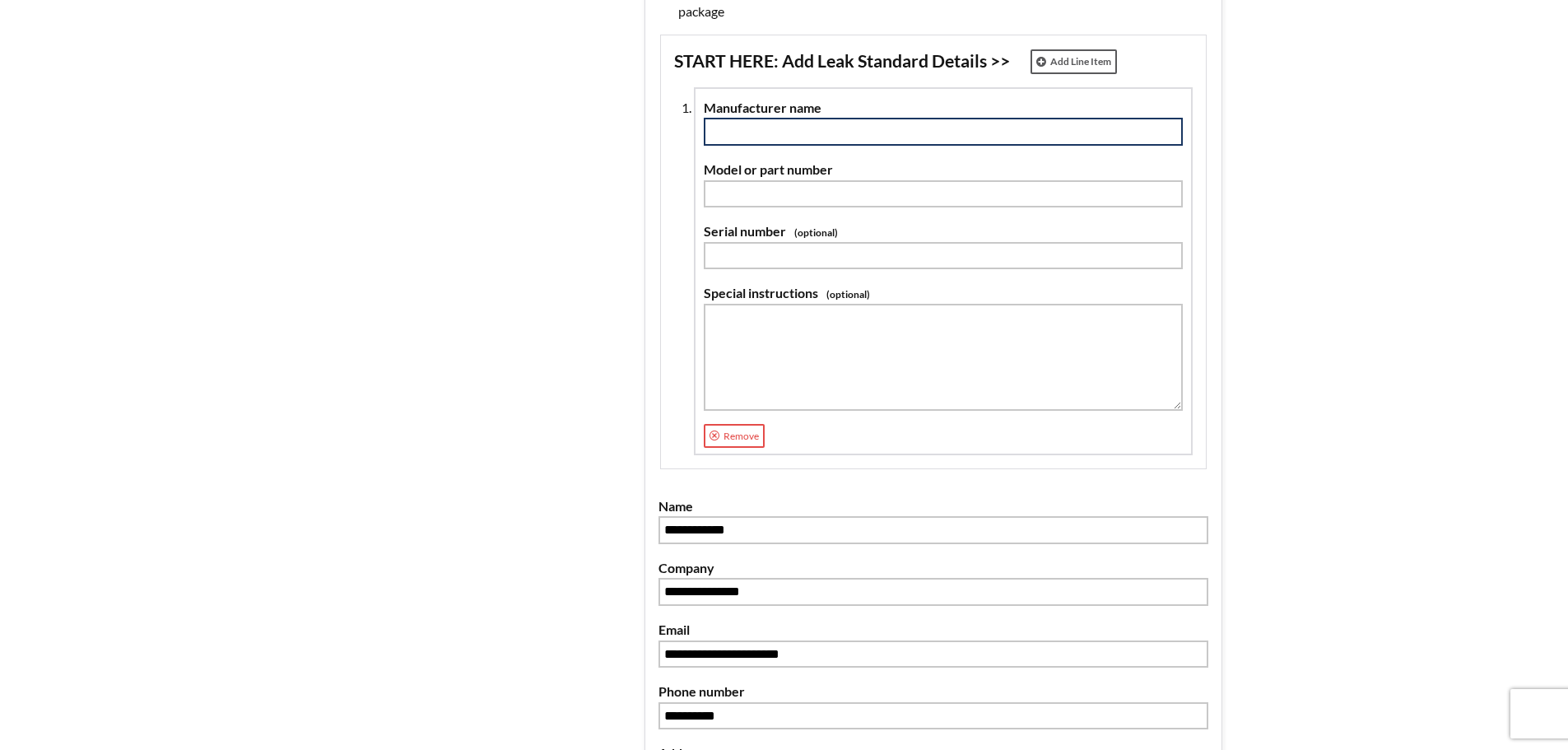 click at bounding box center (943, 132) 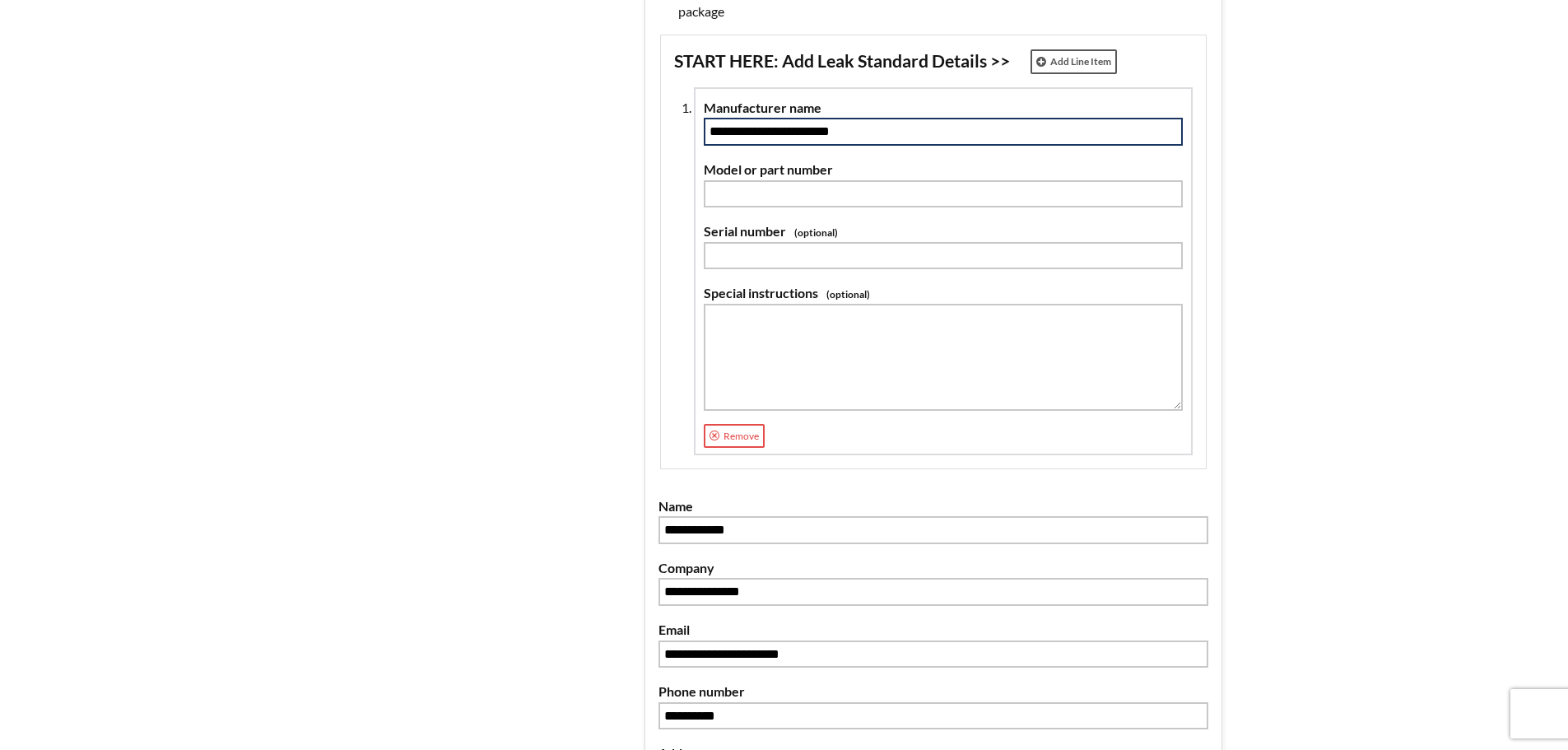 type on "**********" 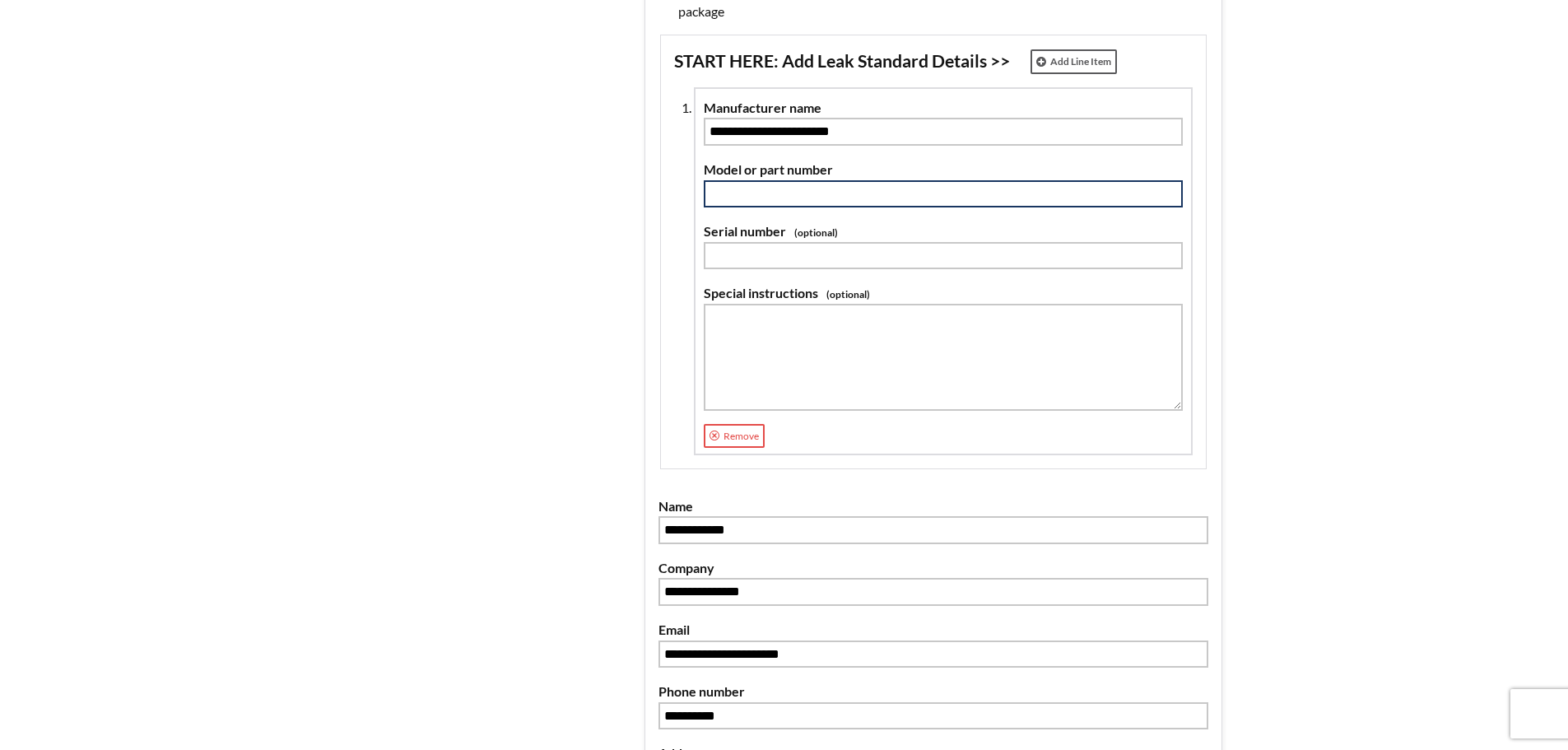click at bounding box center [943, 194] 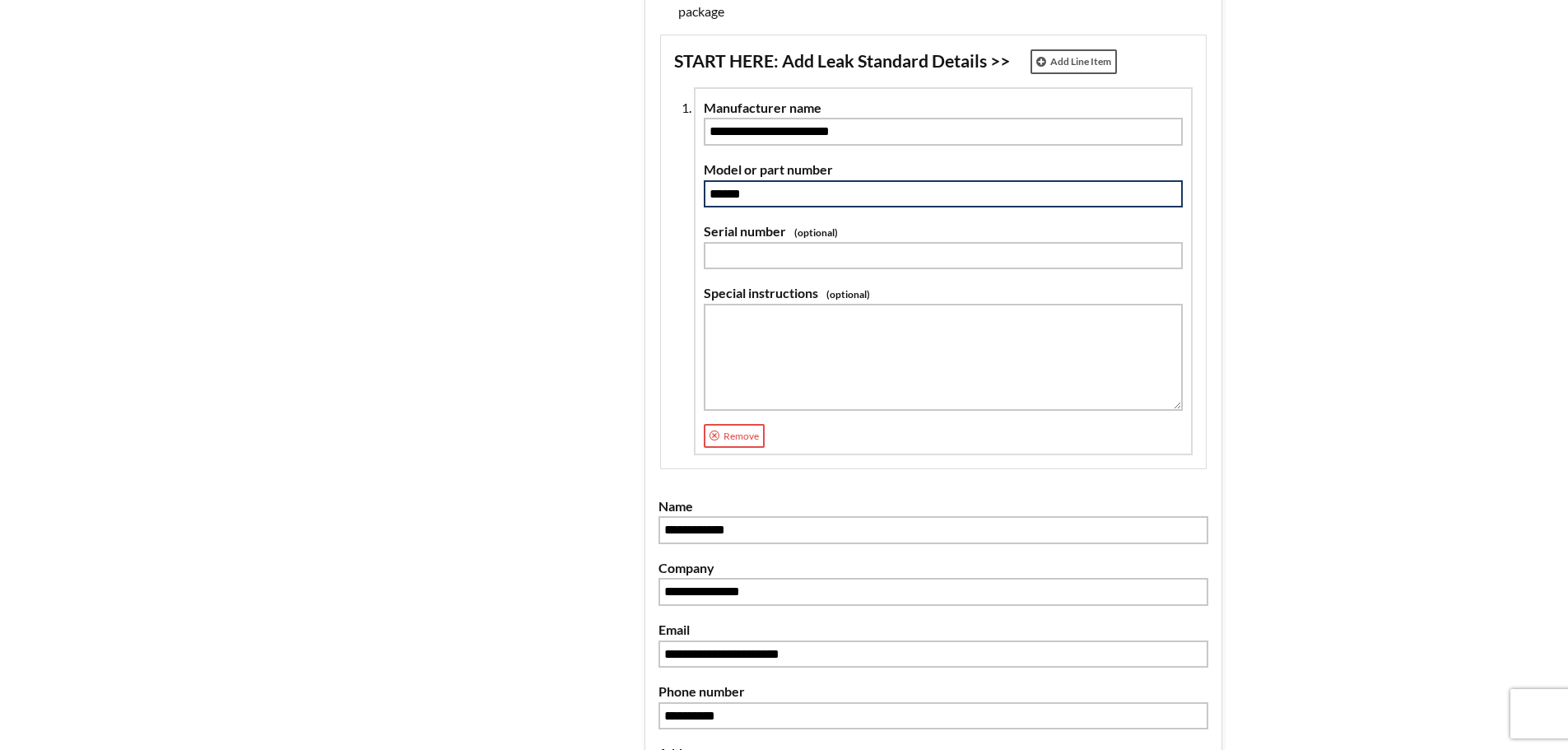 type on "******" 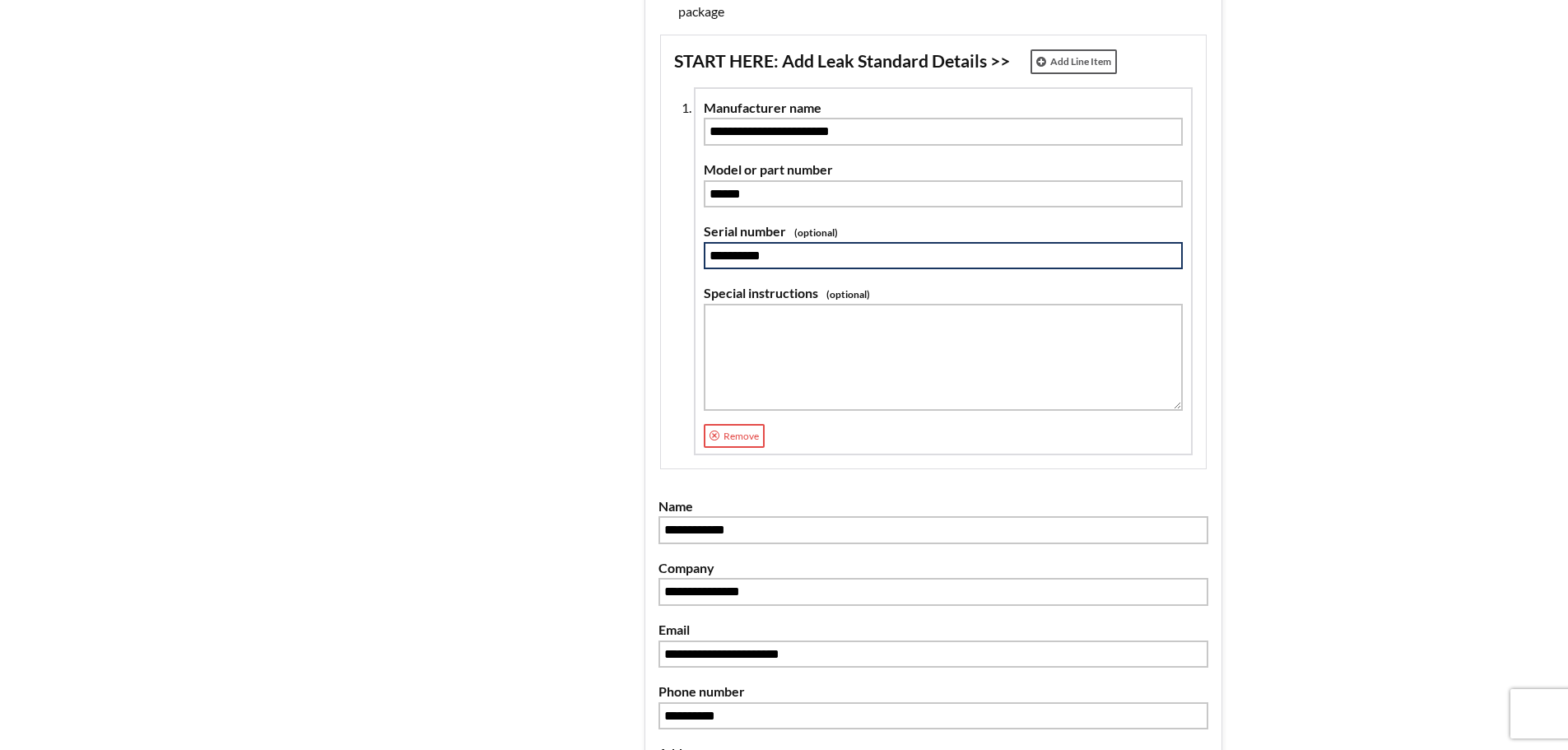 type on "**********" 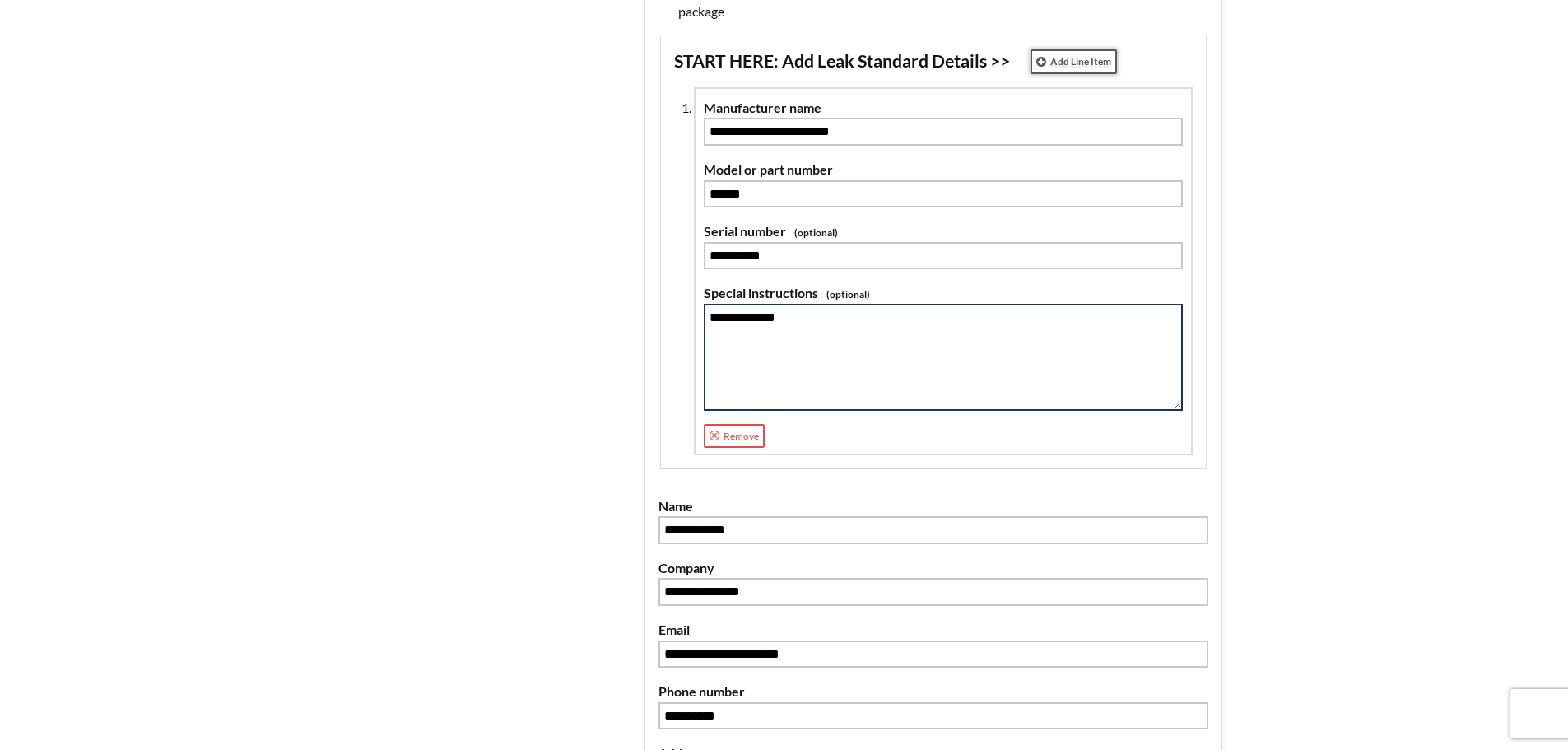 type on "**********" 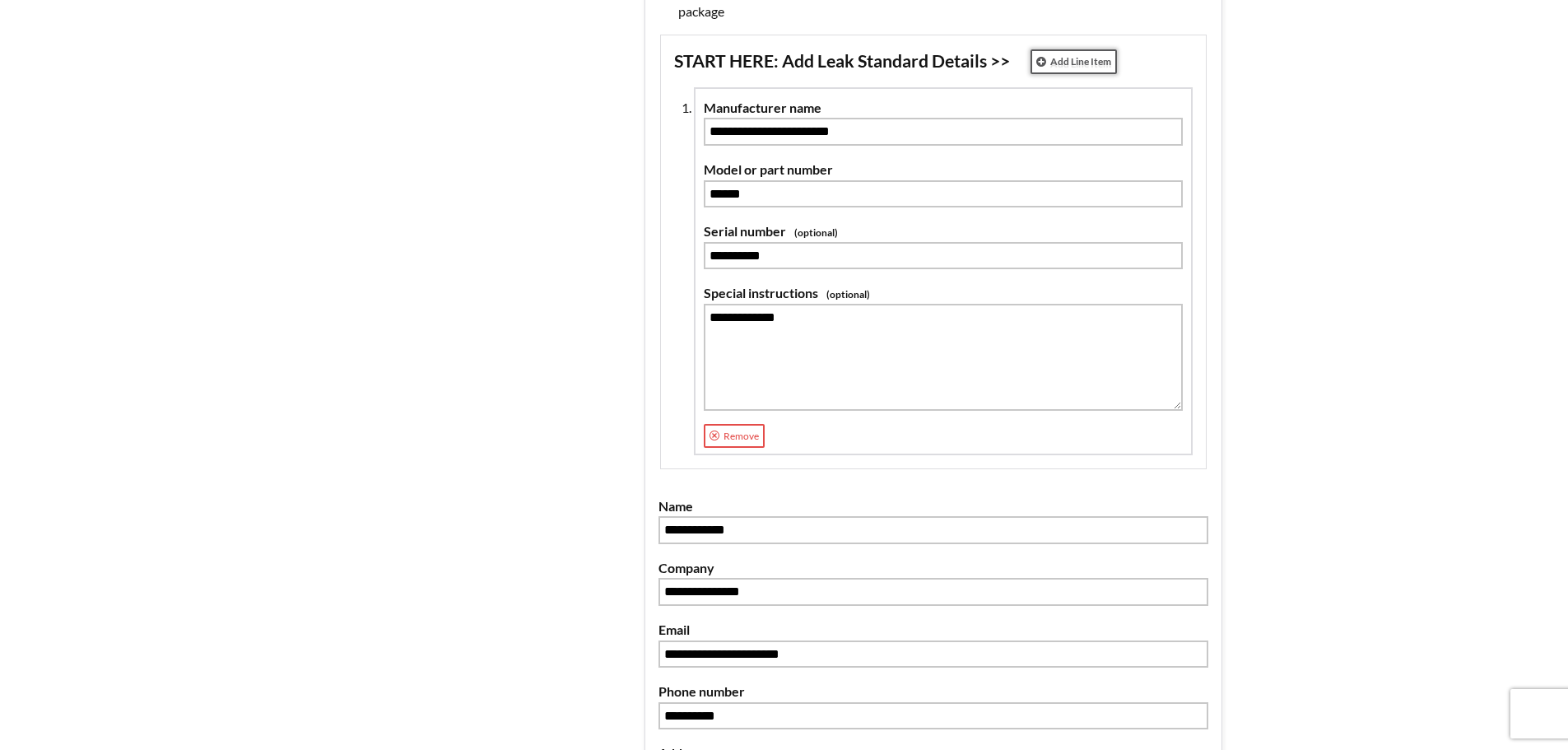 click on "Add Line Item" at bounding box center (1073, 62) 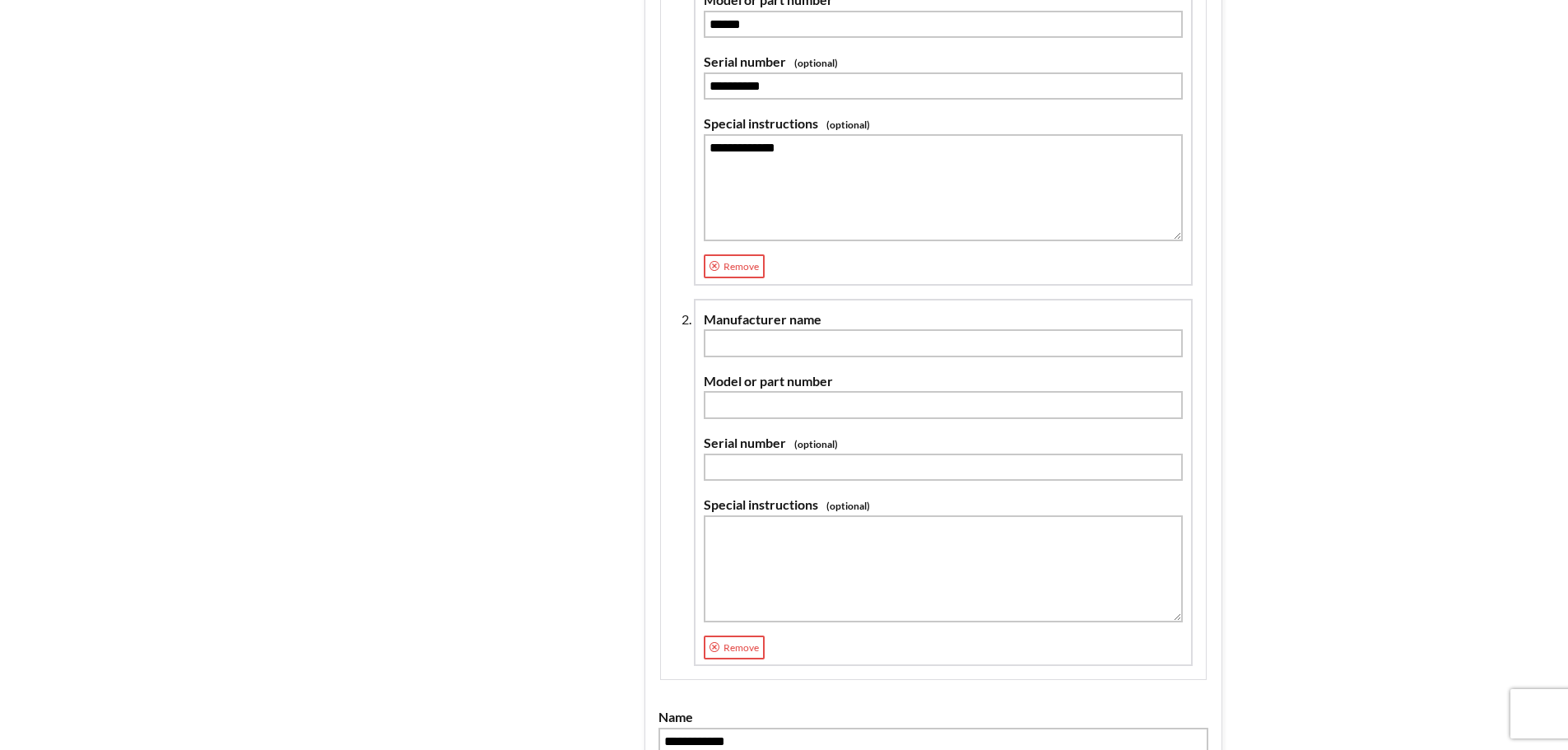 scroll, scrollTop: 741, scrollLeft: 0, axis: vertical 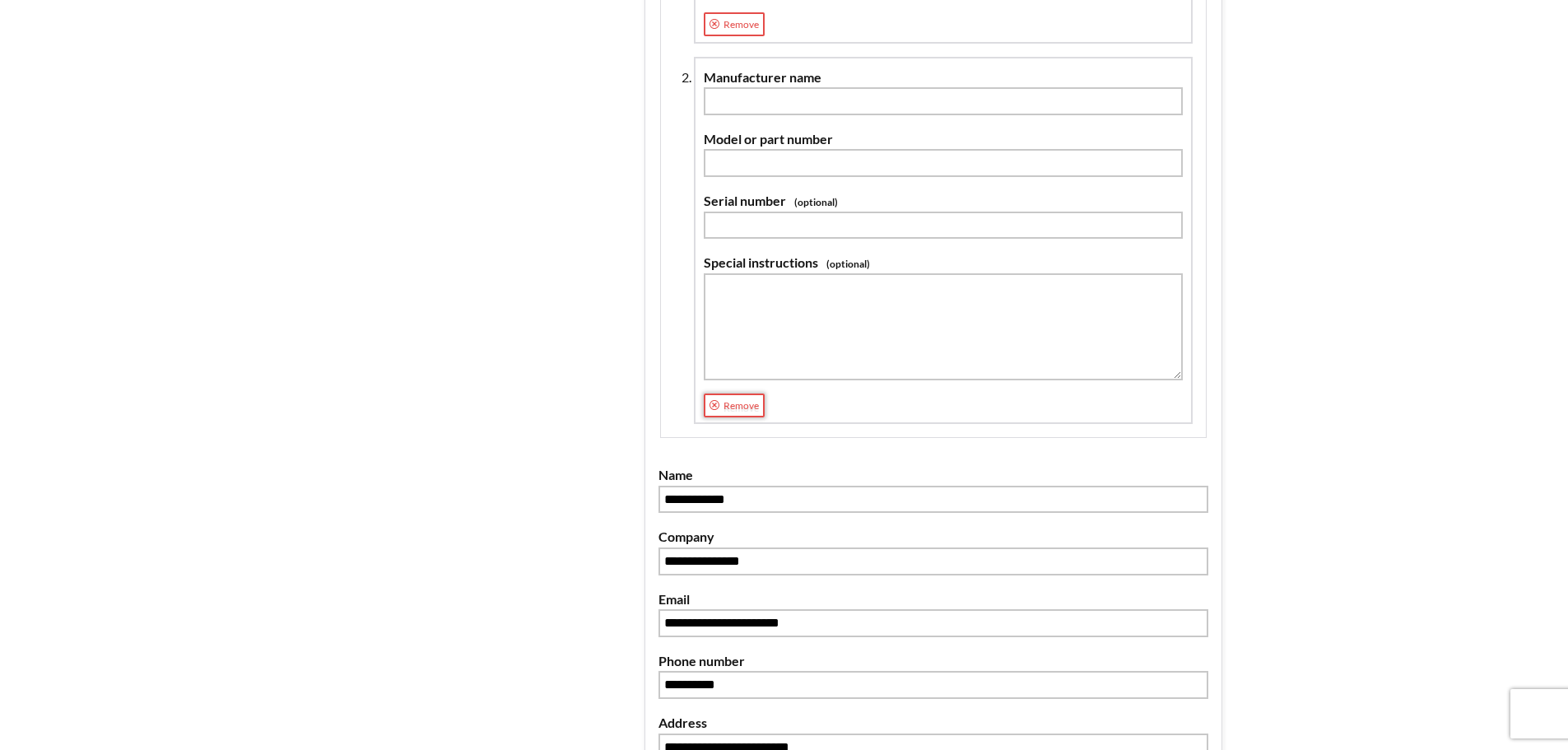 click on "Remove" at bounding box center [734, 24] 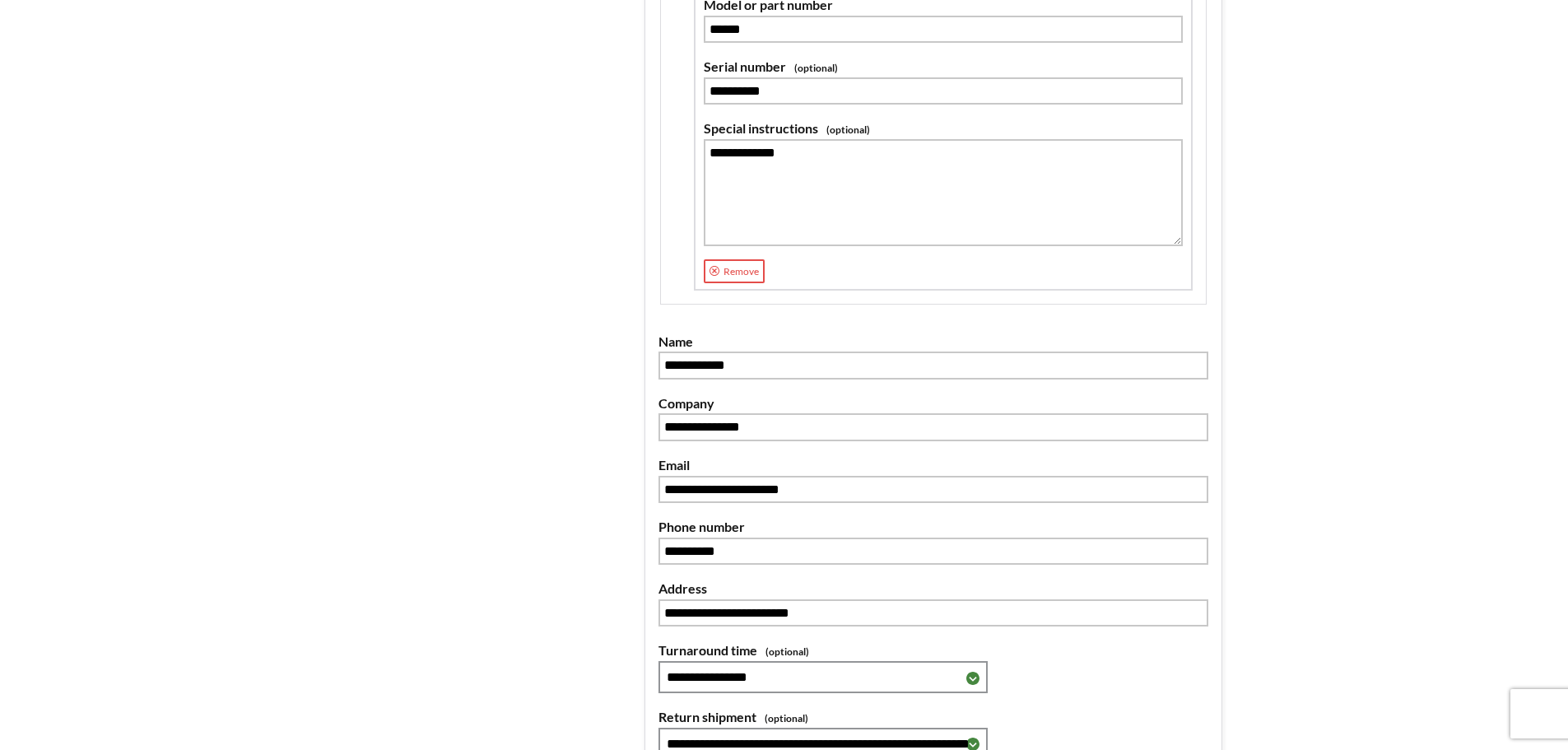scroll, scrollTop: 823, scrollLeft: 0, axis: vertical 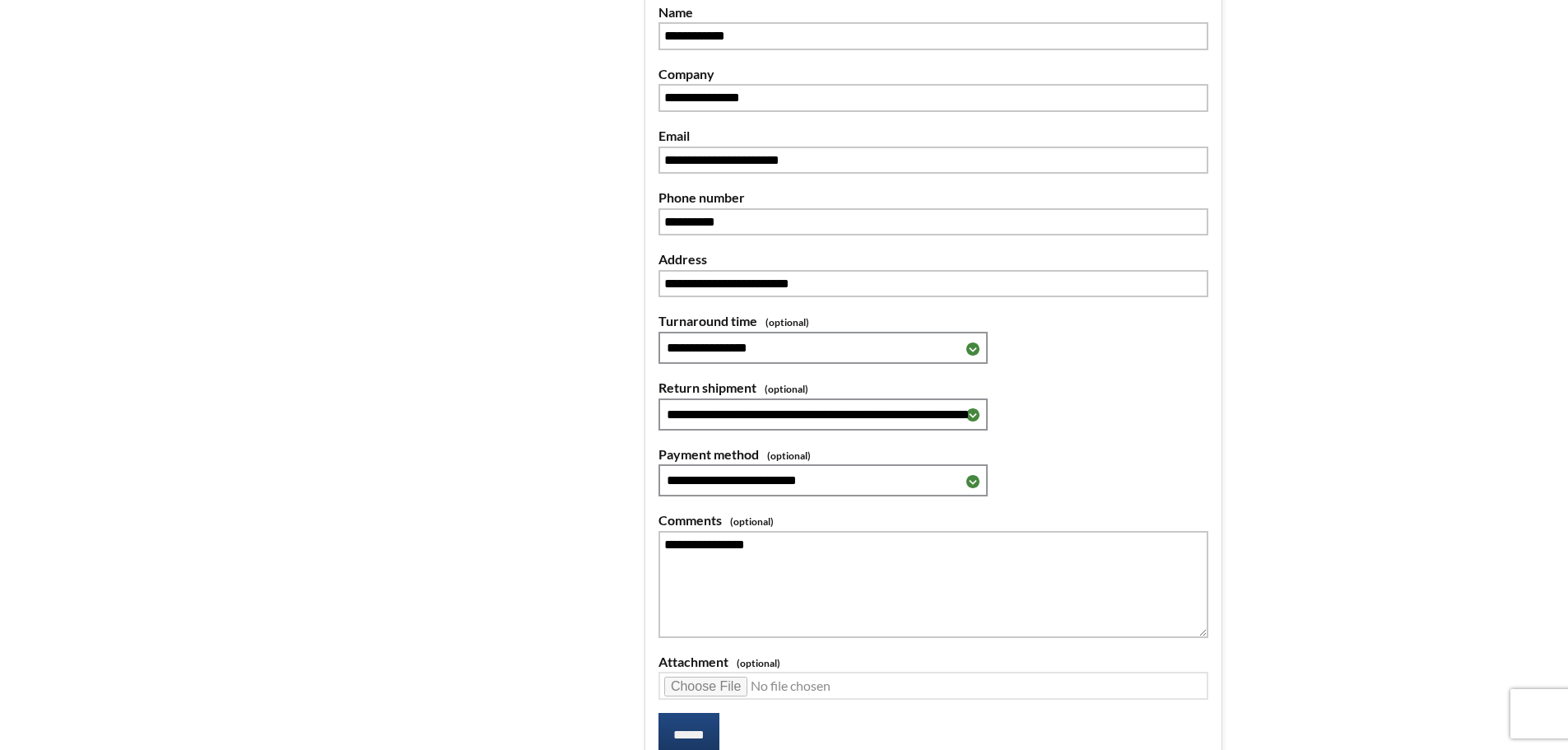 click on "**********" at bounding box center (784, 40) 